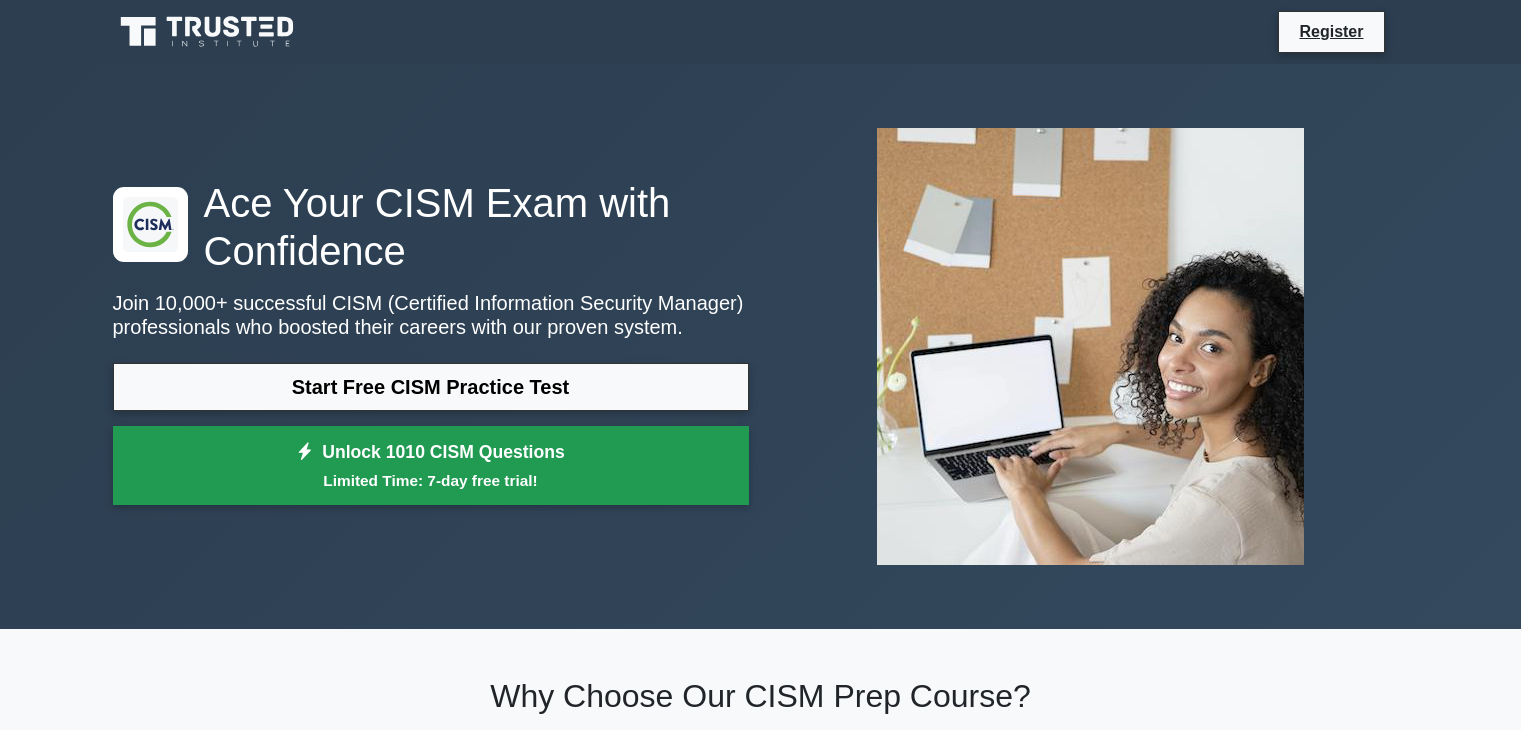 scroll, scrollTop: 0, scrollLeft: 0, axis: both 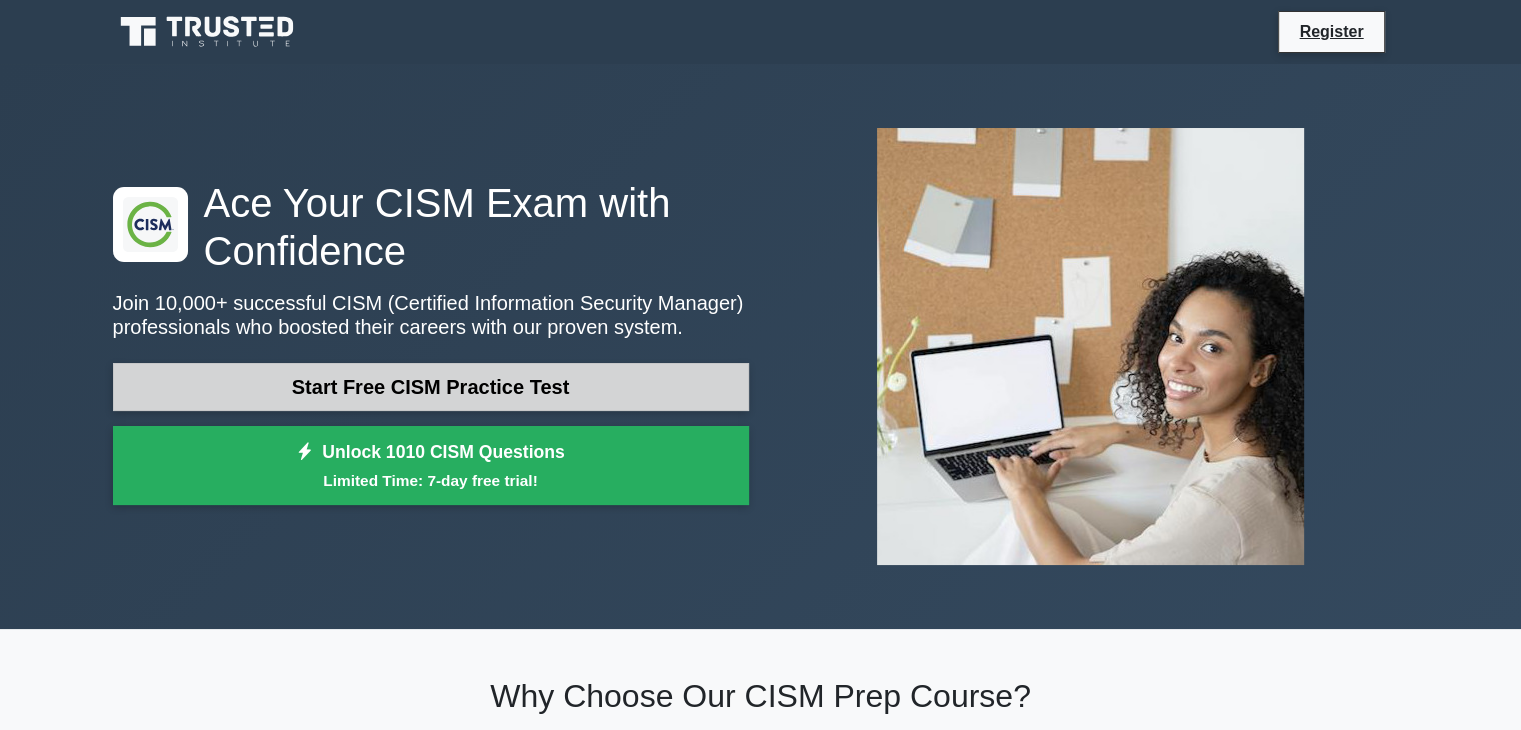 click on "Start Free CISM Practice Test" at bounding box center [431, 387] 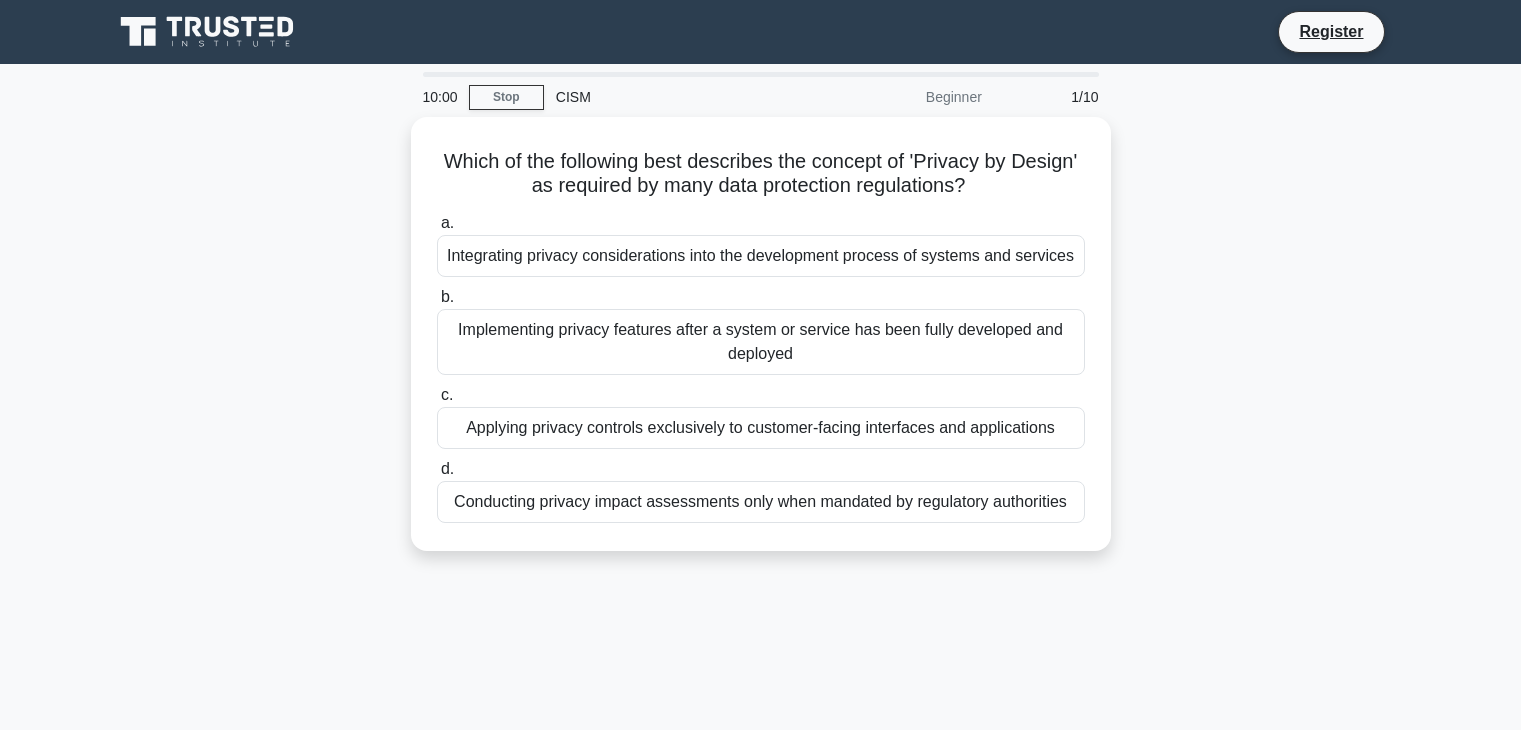 scroll, scrollTop: 0, scrollLeft: 0, axis: both 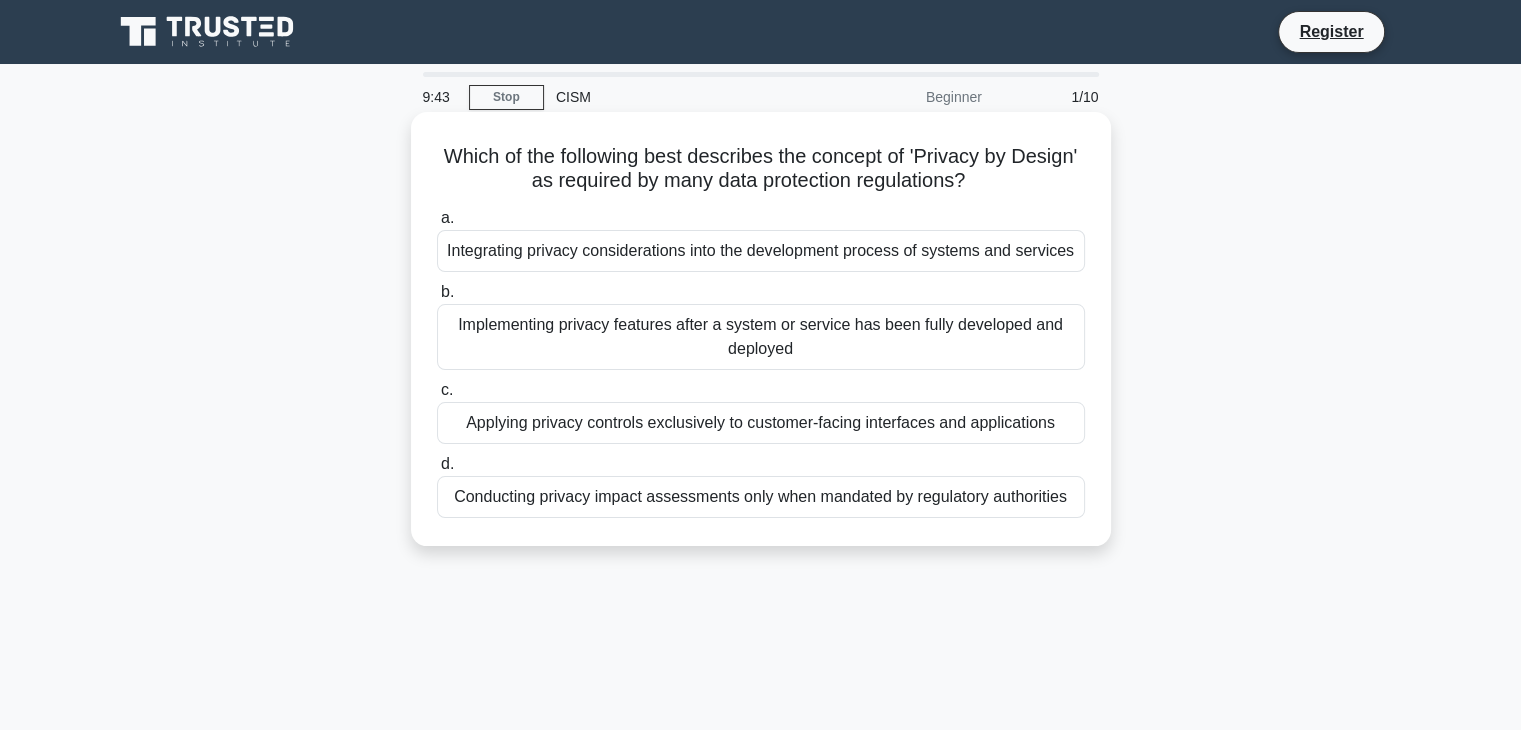 click on "Integrating privacy considerations into the development process of systems and services" at bounding box center [761, 251] 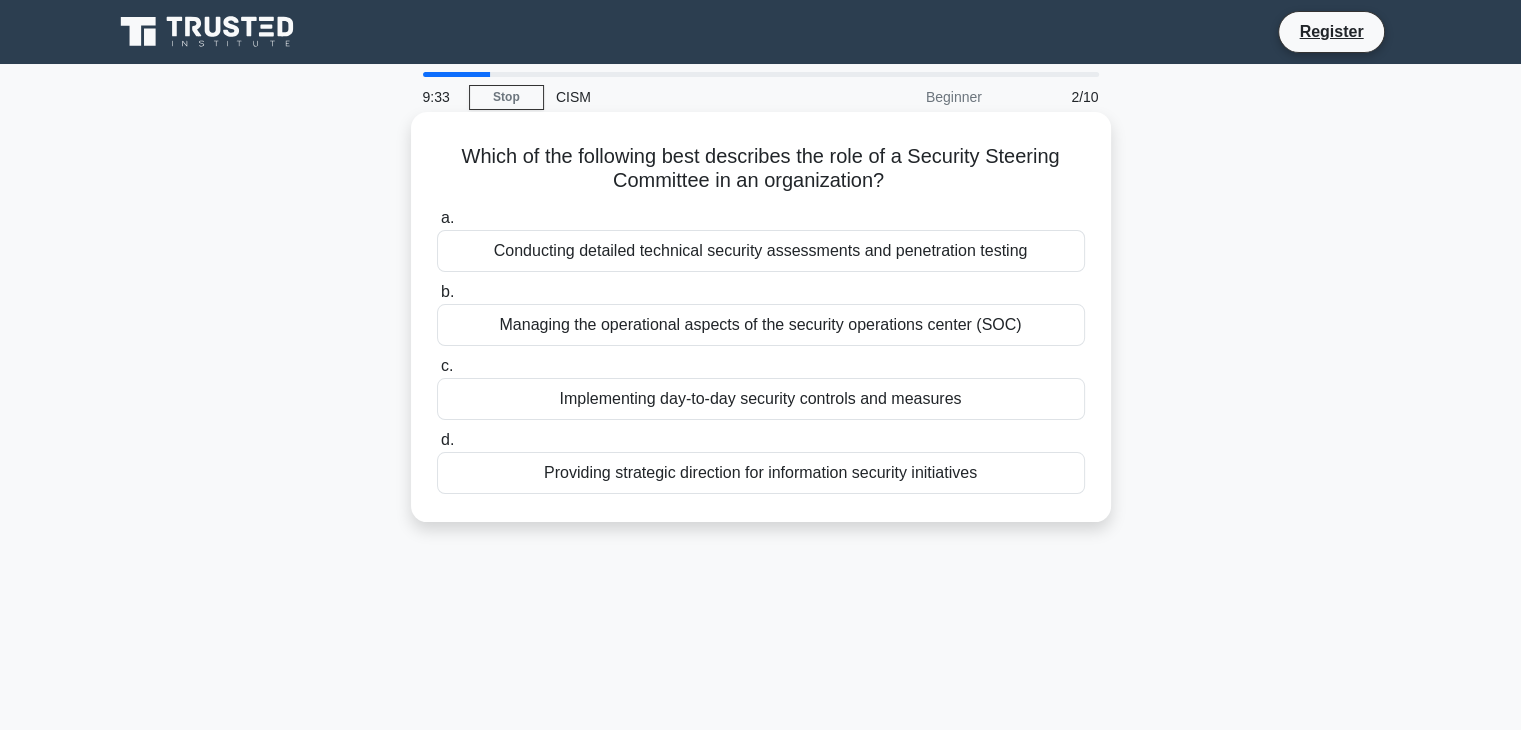 click on "Providing strategic direction for information security initiatives" at bounding box center [761, 473] 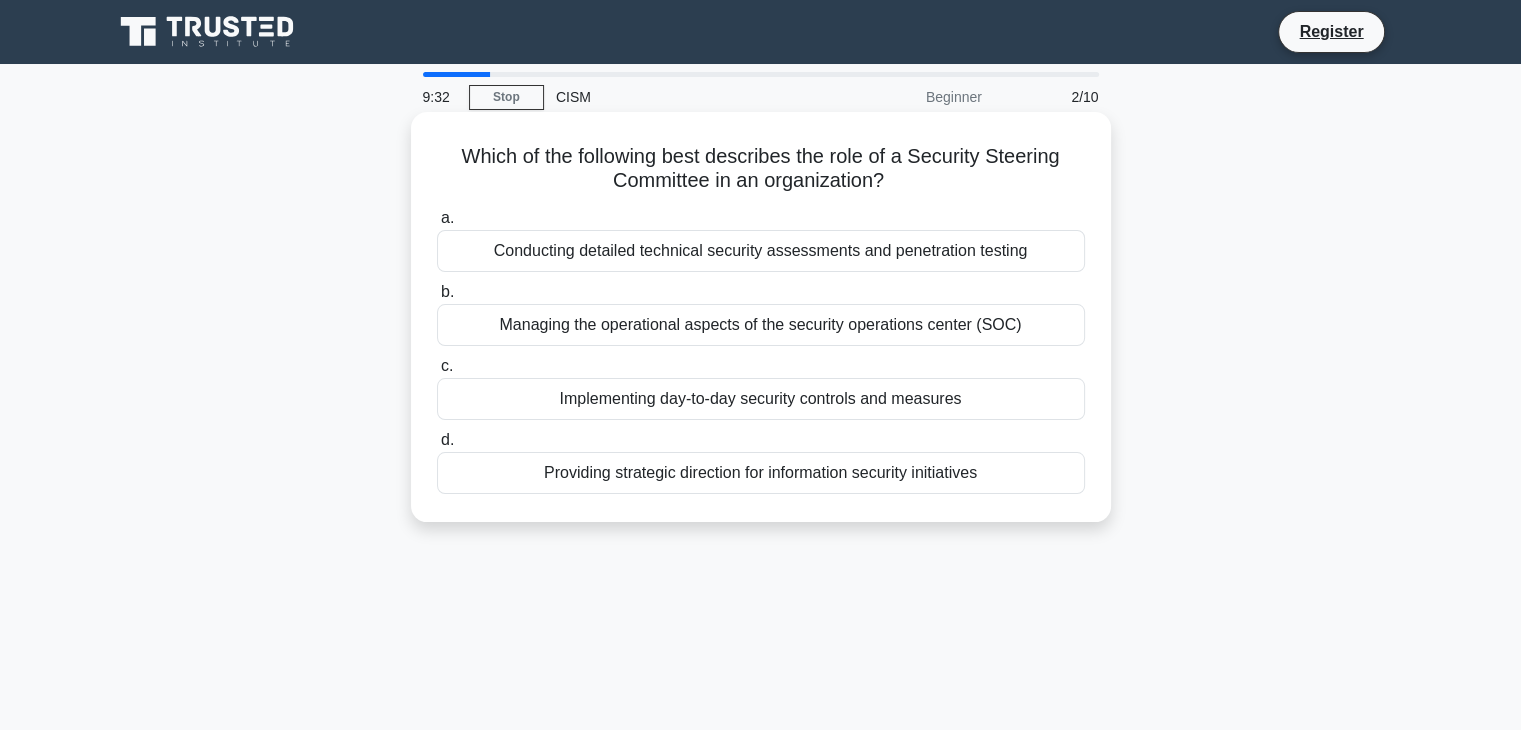 click on "Providing strategic direction for information security initiatives" at bounding box center [761, 473] 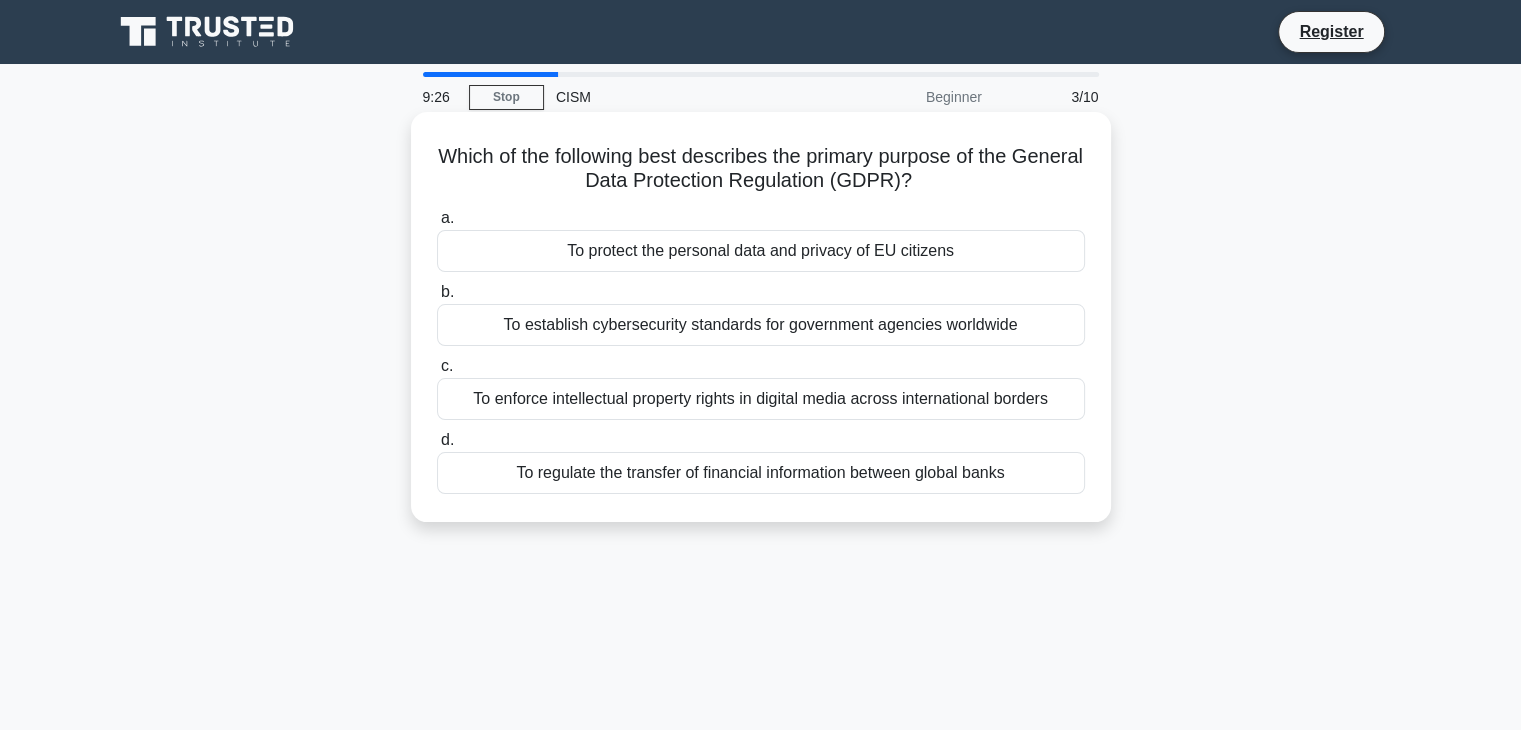 click on "To protect the personal data and privacy of EU citizens" at bounding box center [761, 251] 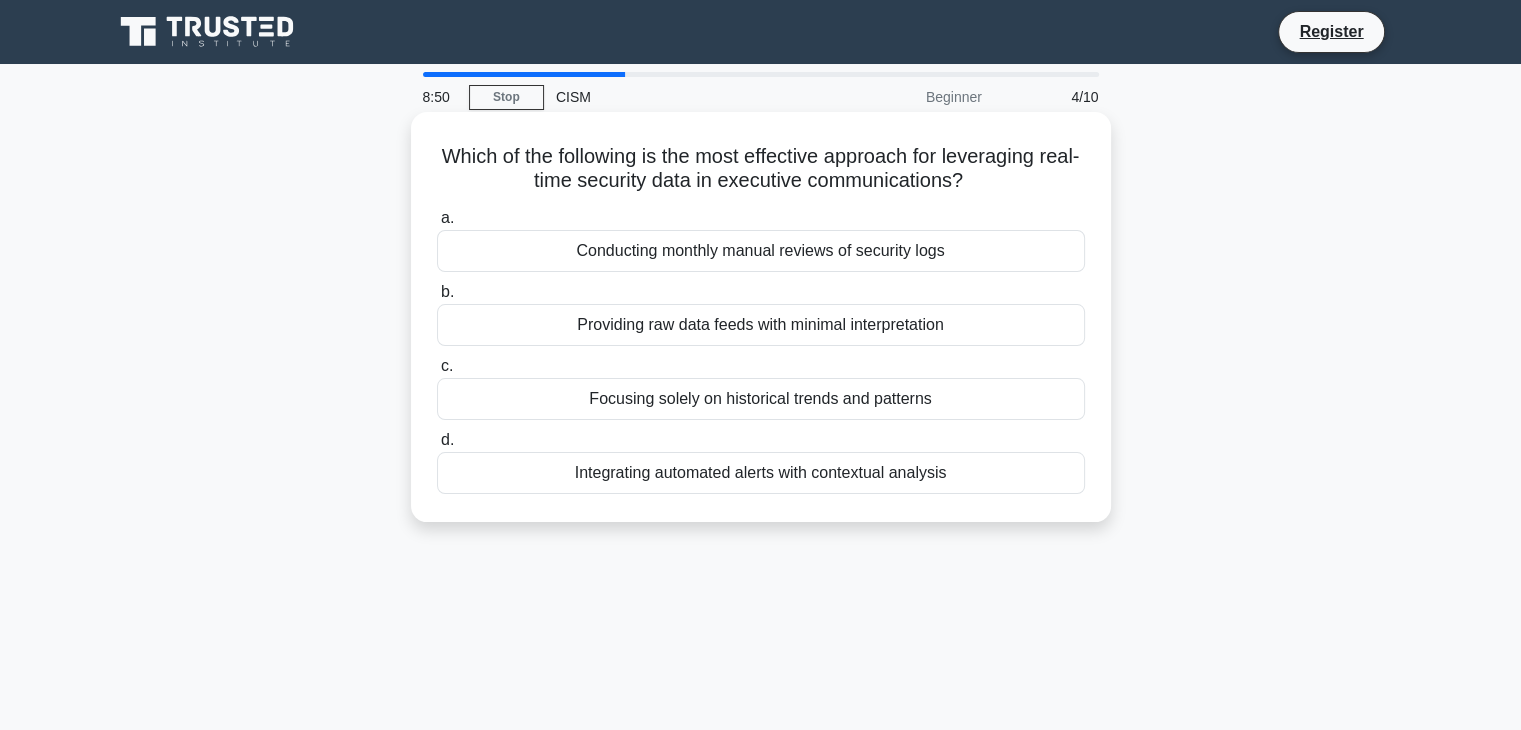 click on "Integrating automated alerts with contextual analysis" at bounding box center [761, 473] 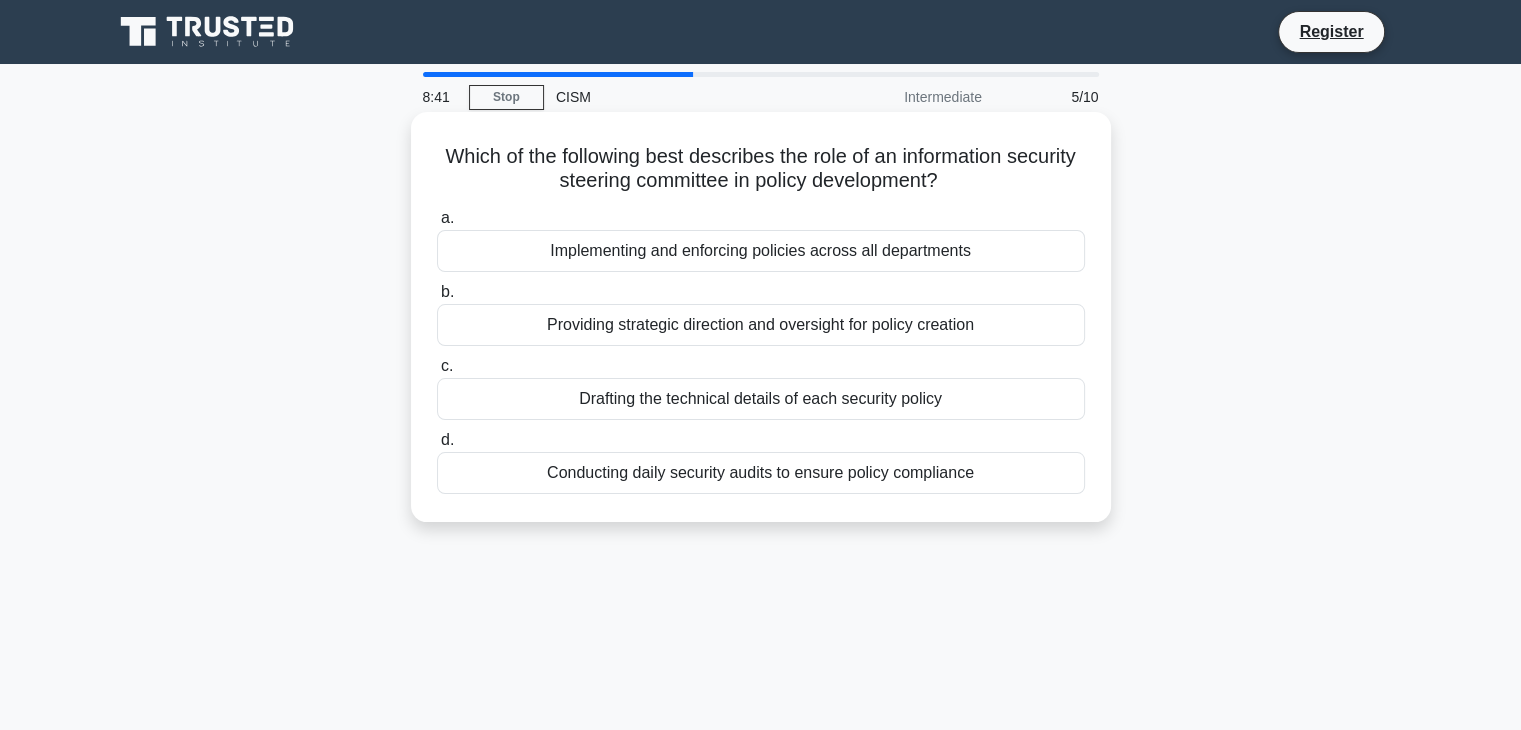 click on "Providing strategic direction and oversight for policy creation" at bounding box center (761, 325) 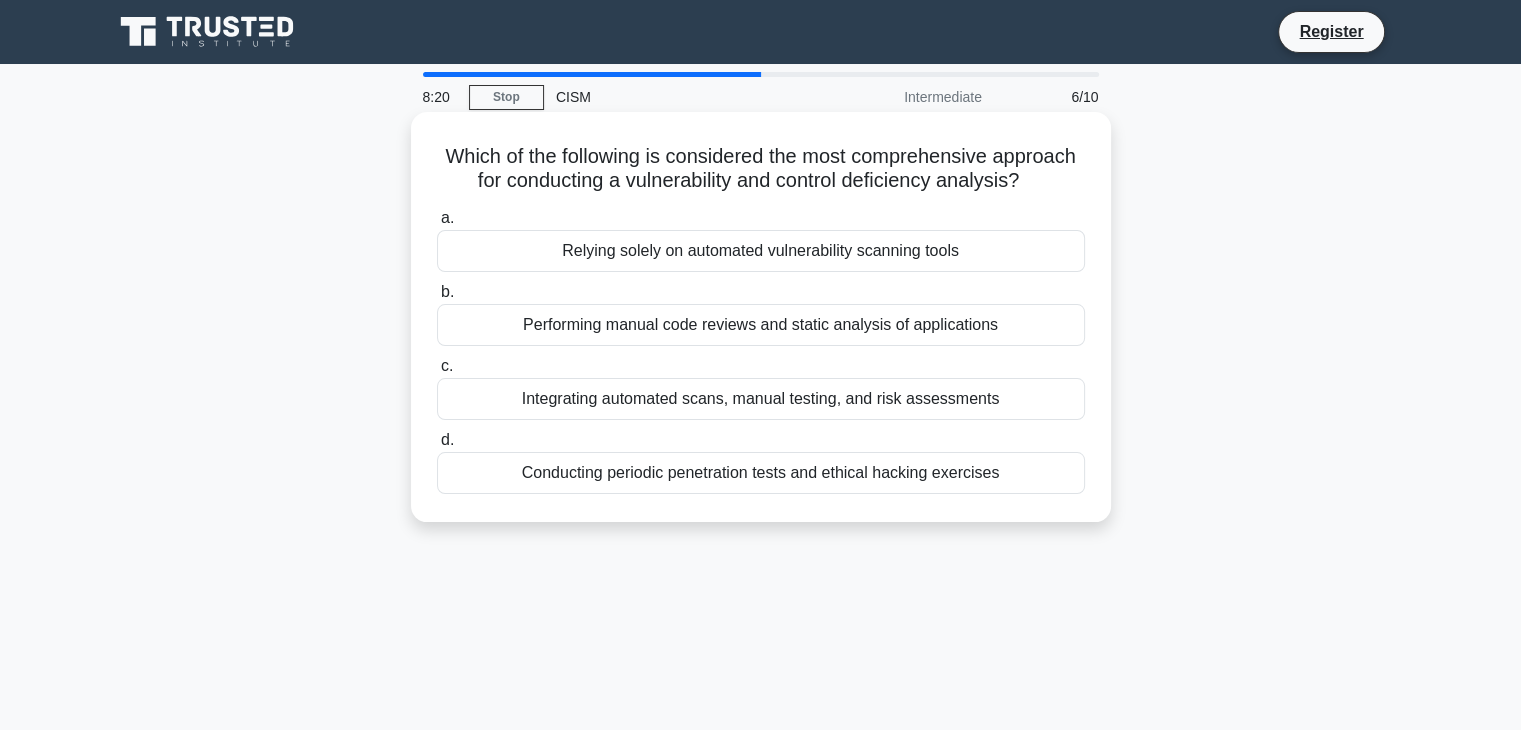 click on "Integrating automated scans, manual testing, and risk assessments" at bounding box center [761, 399] 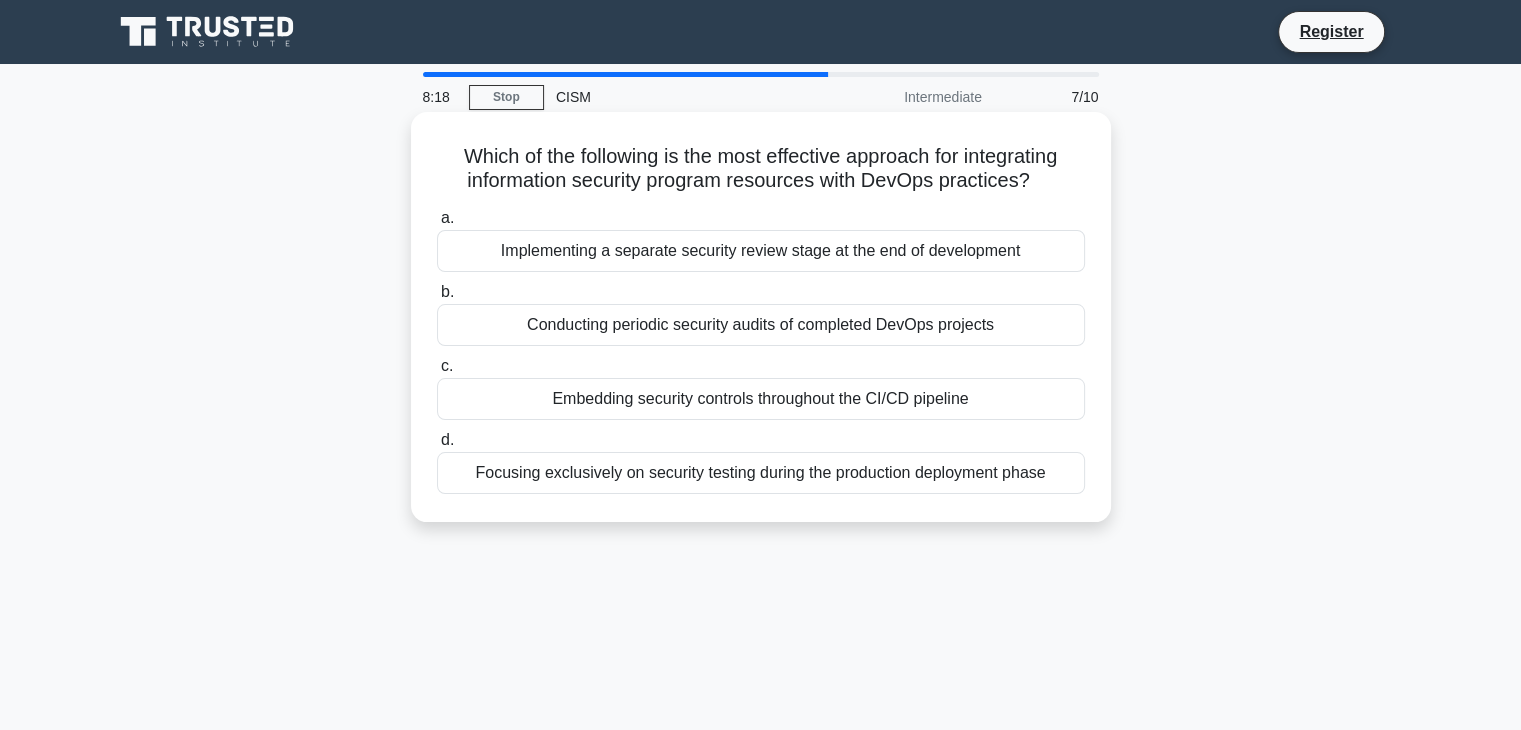 click on "Embedding security controls throughout the CI/CD pipeline" at bounding box center (761, 399) 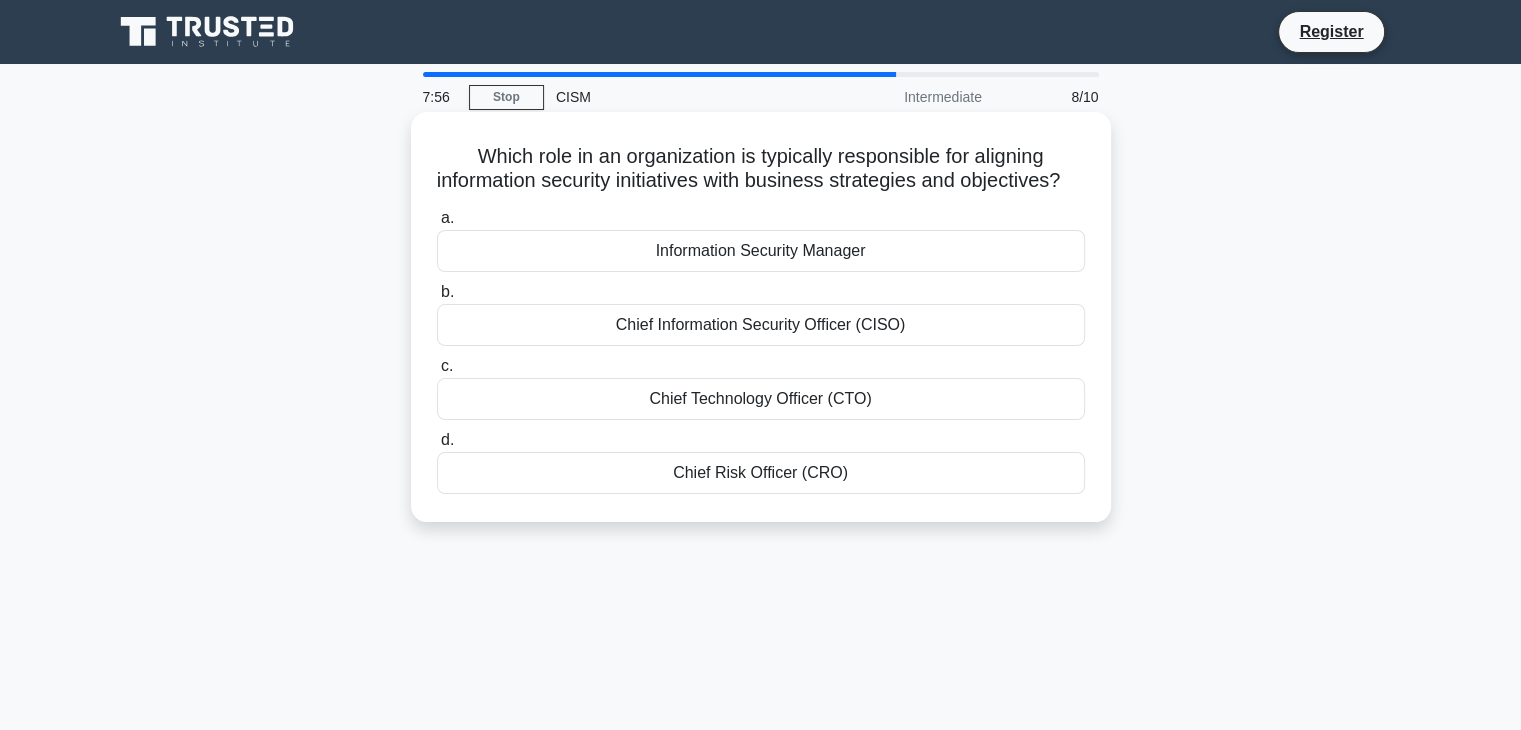 click on "Information Security Manager" at bounding box center [761, 251] 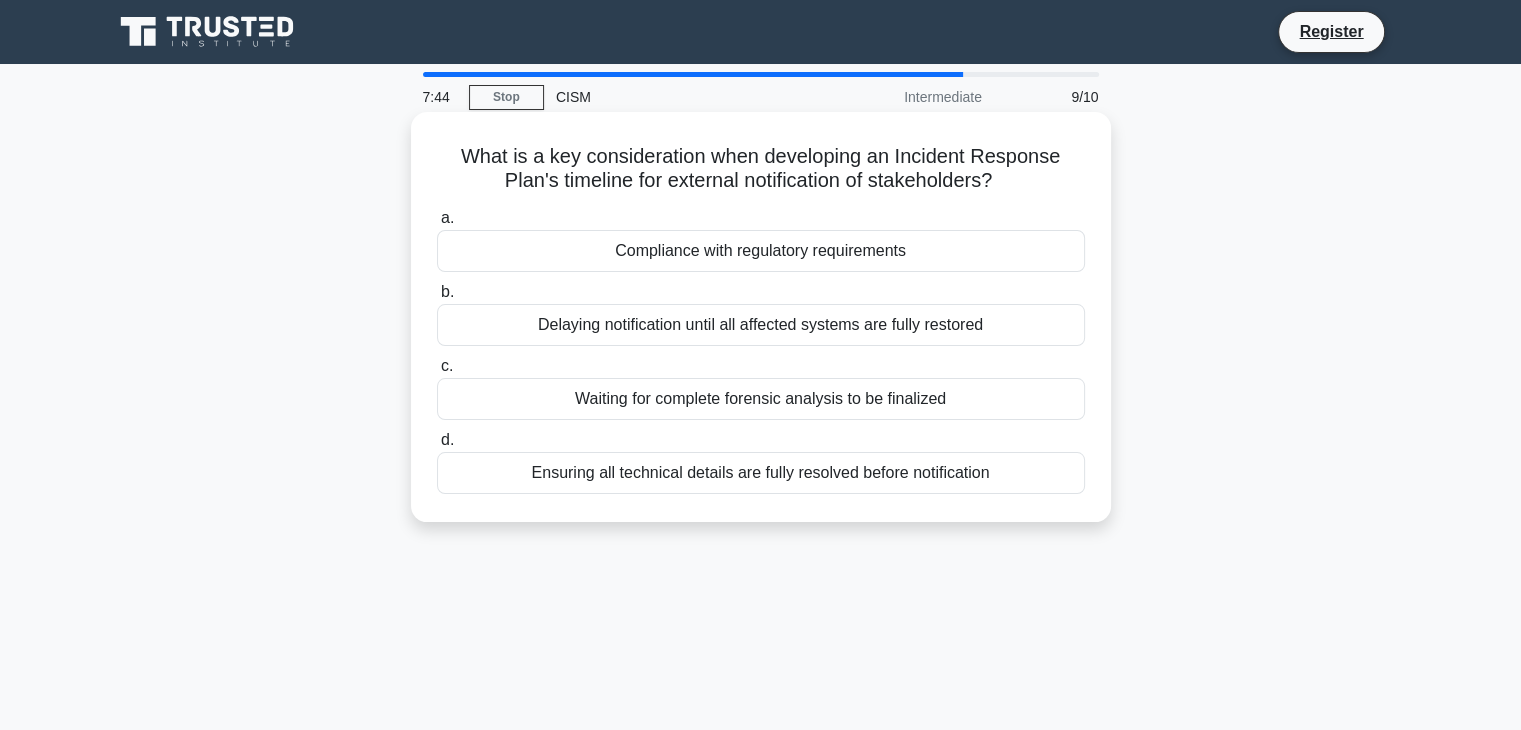 click on "Compliance with regulatory requirements" at bounding box center [761, 251] 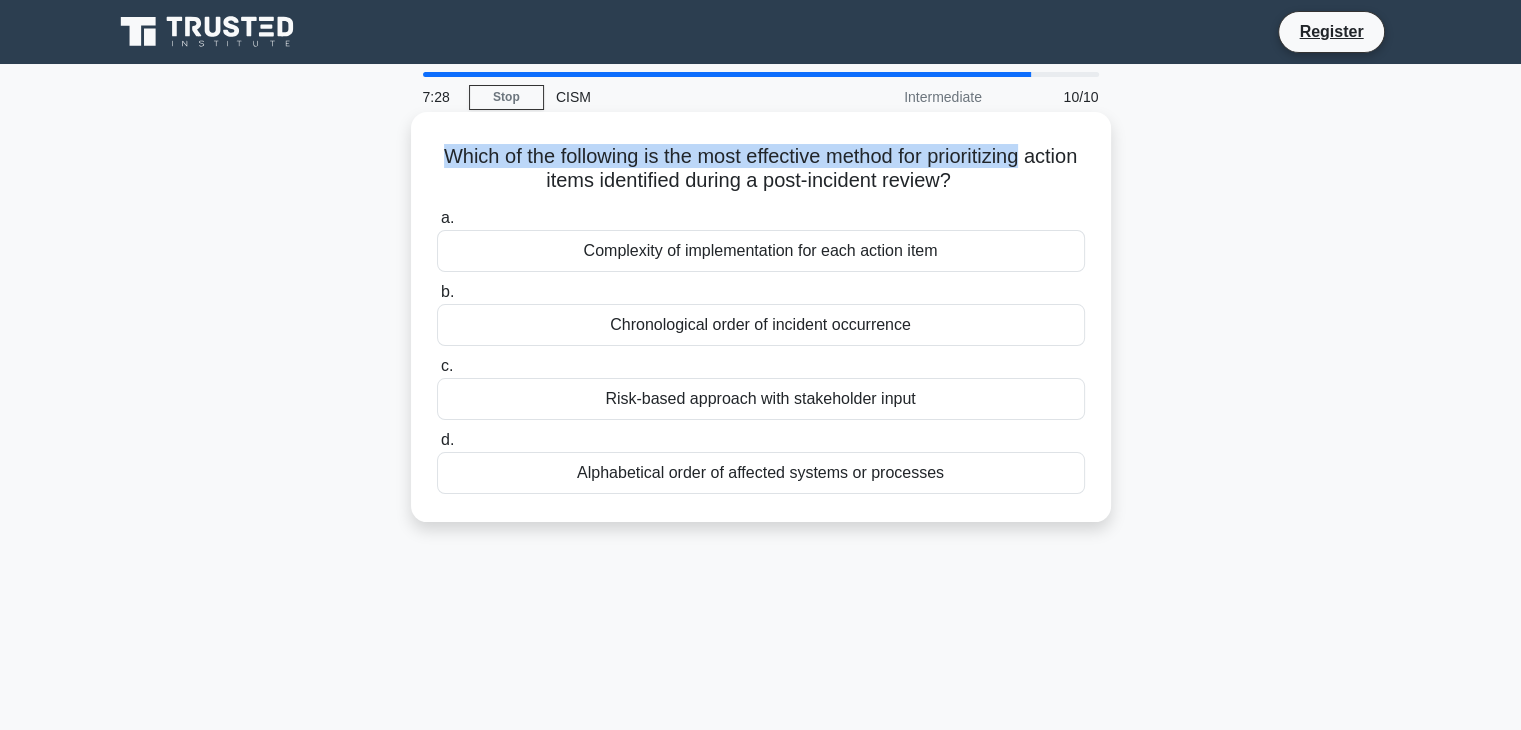 drag, startPoint x: 464, startPoint y: 160, endPoint x: 1070, endPoint y: 166, distance: 606.0297 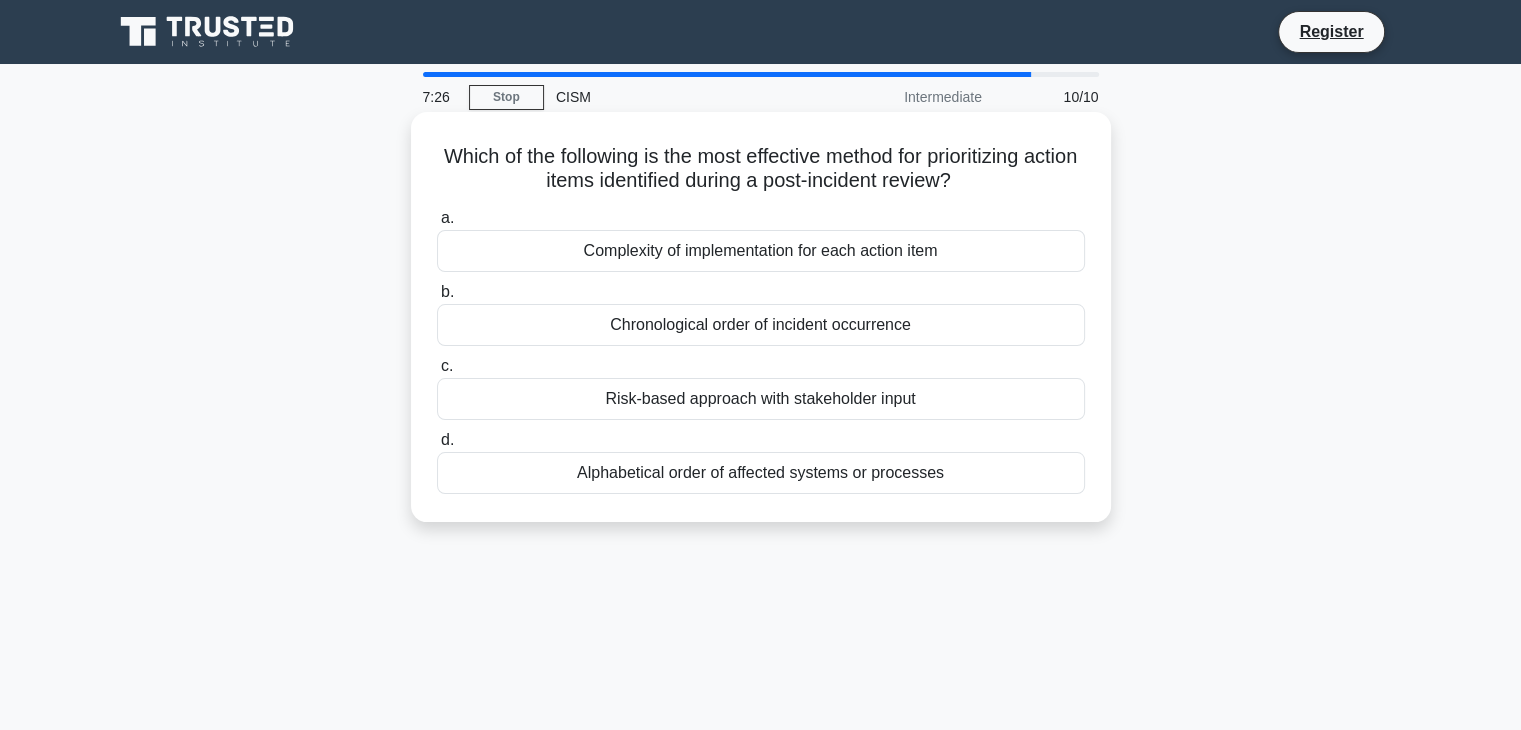 click on "Risk-based approach with stakeholder input" at bounding box center (761, 399) 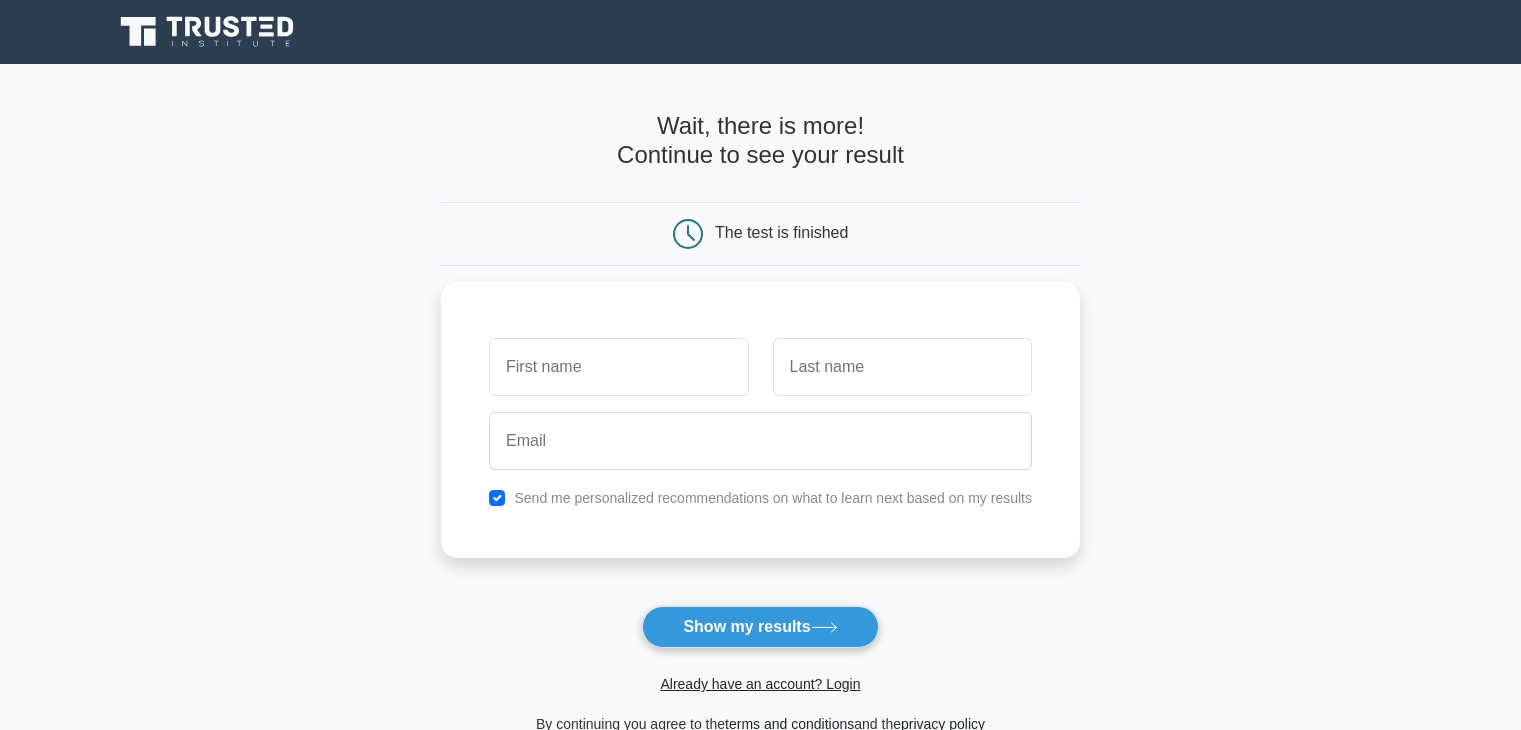 scroll, scrollTop: 0, scrollLeft: 0, axis: both 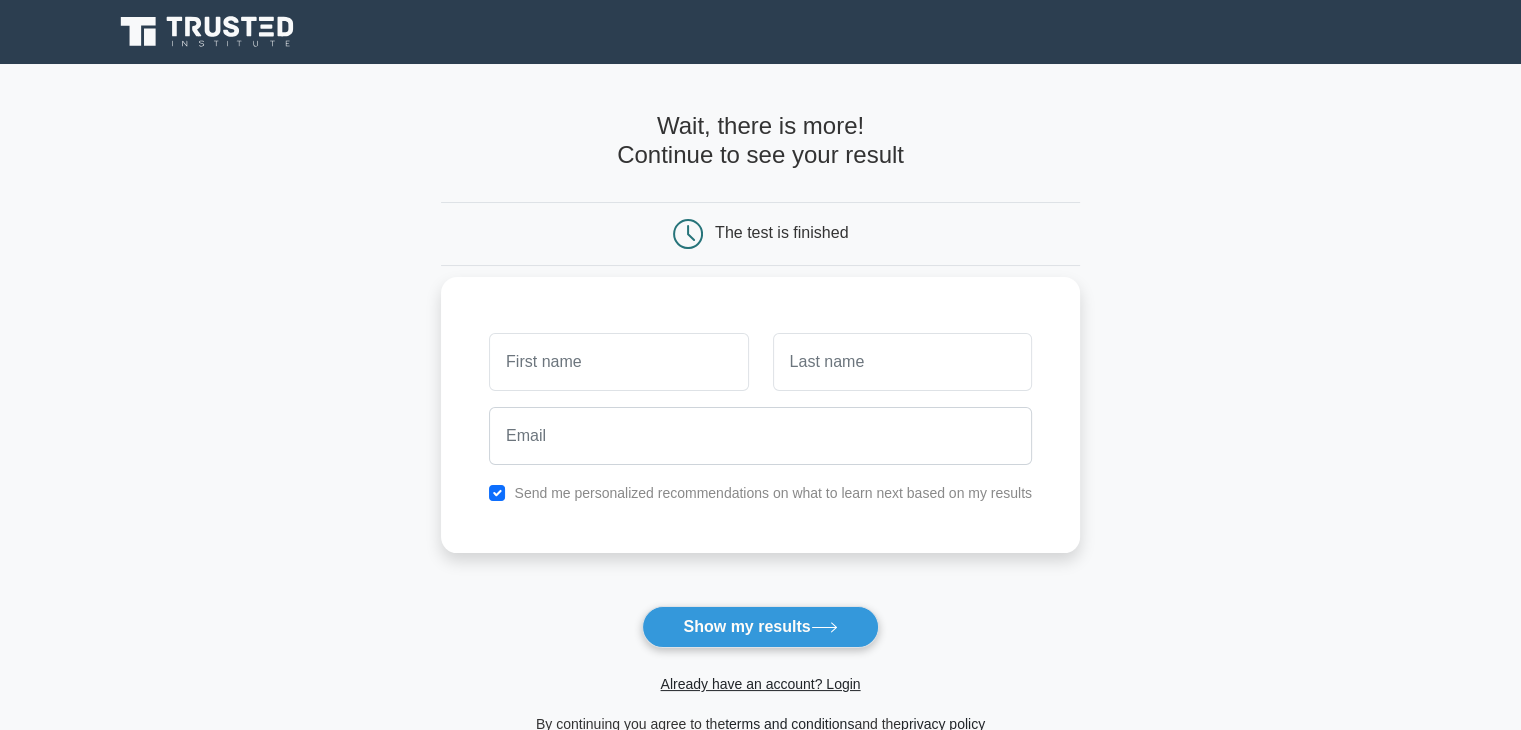 click at bounding box center [618, 362] 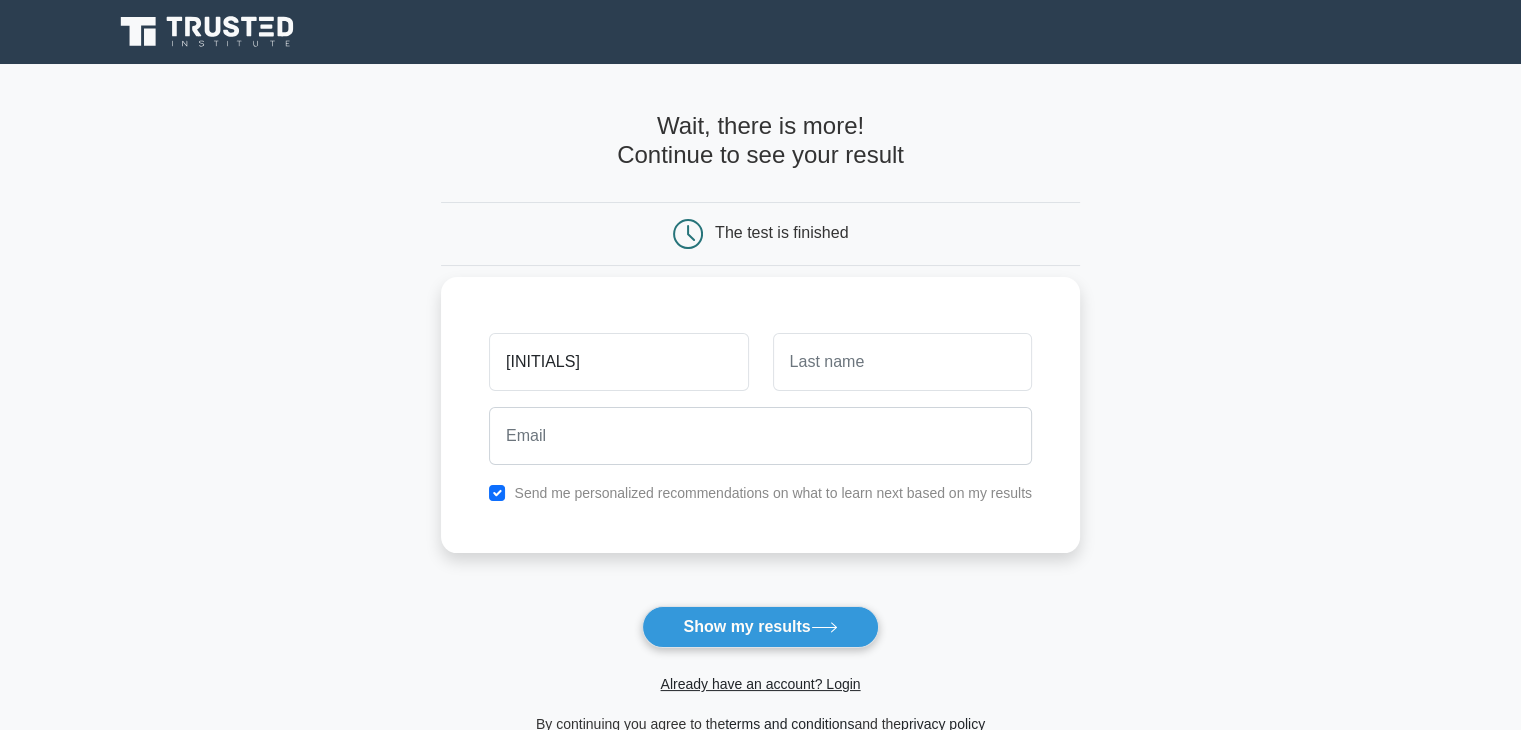 type on "[INITIALS]" 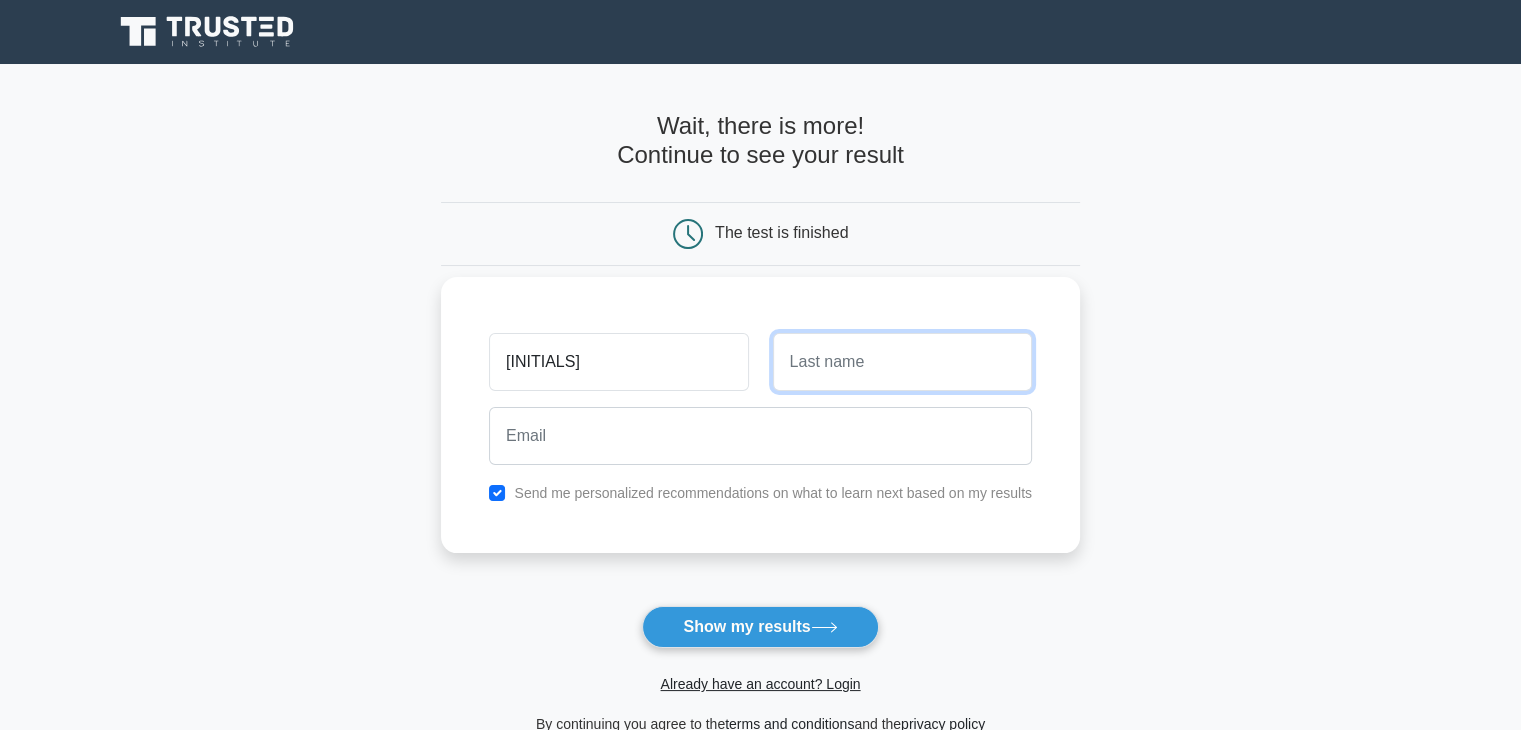 click at bounding box center [902, 362] 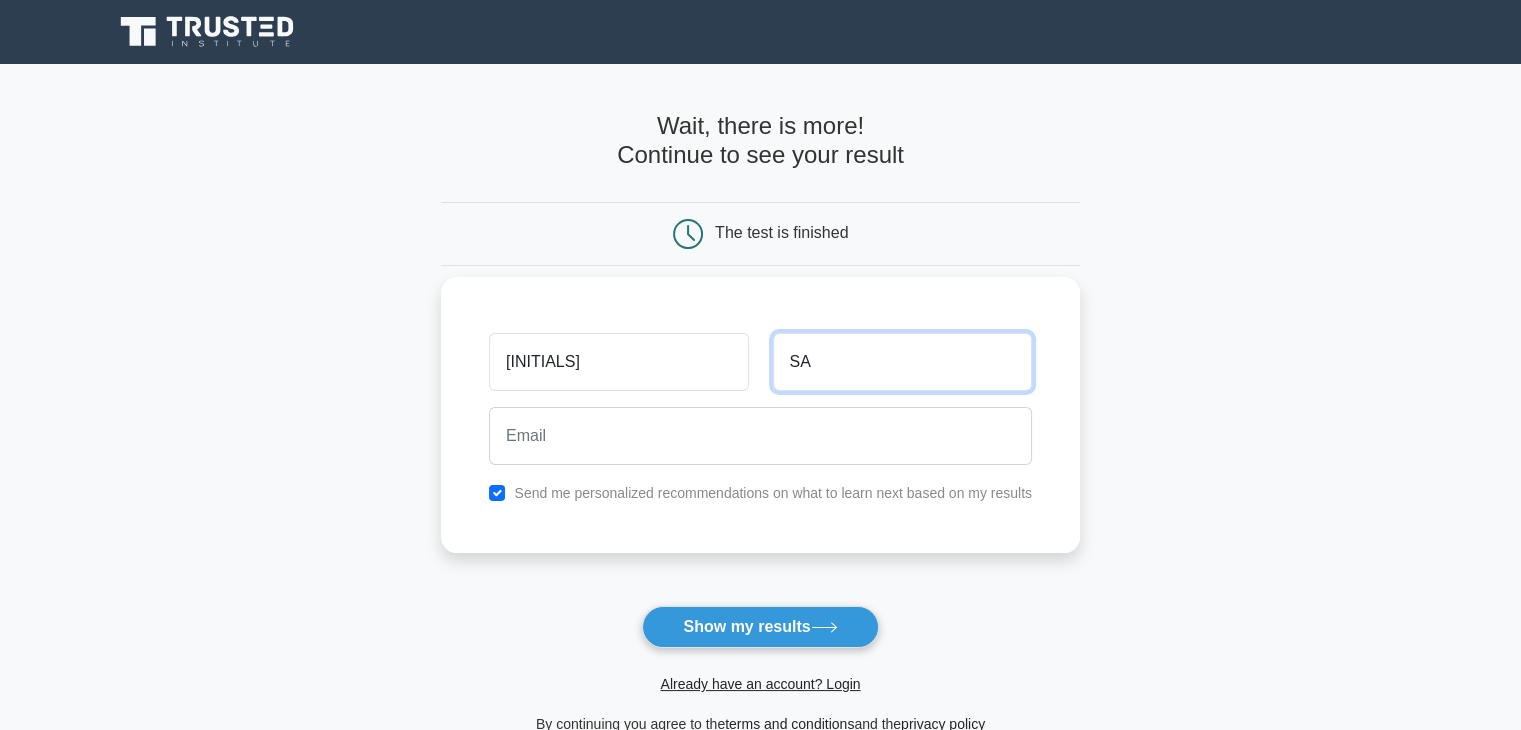 type on "SA" 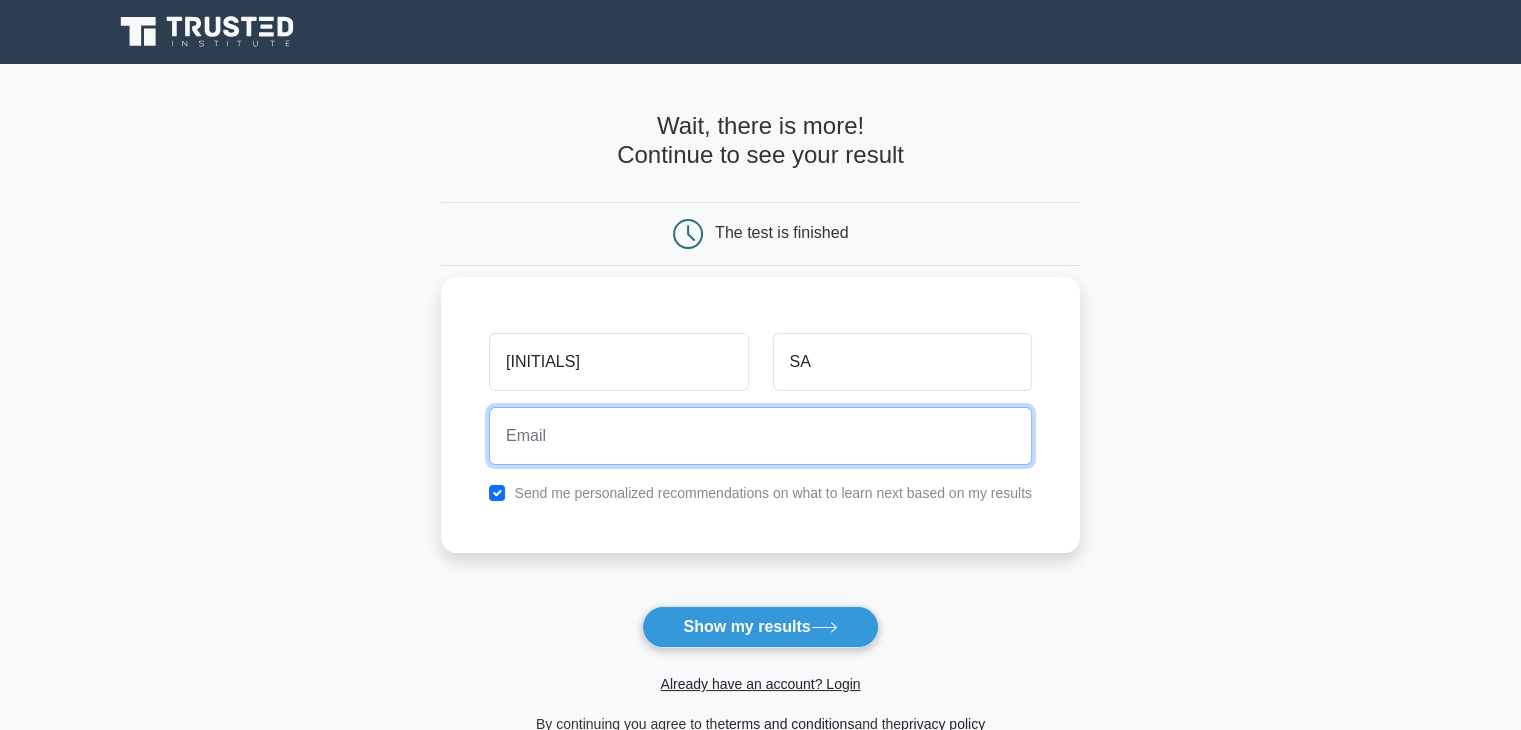 click at bounding box center [760, 436] 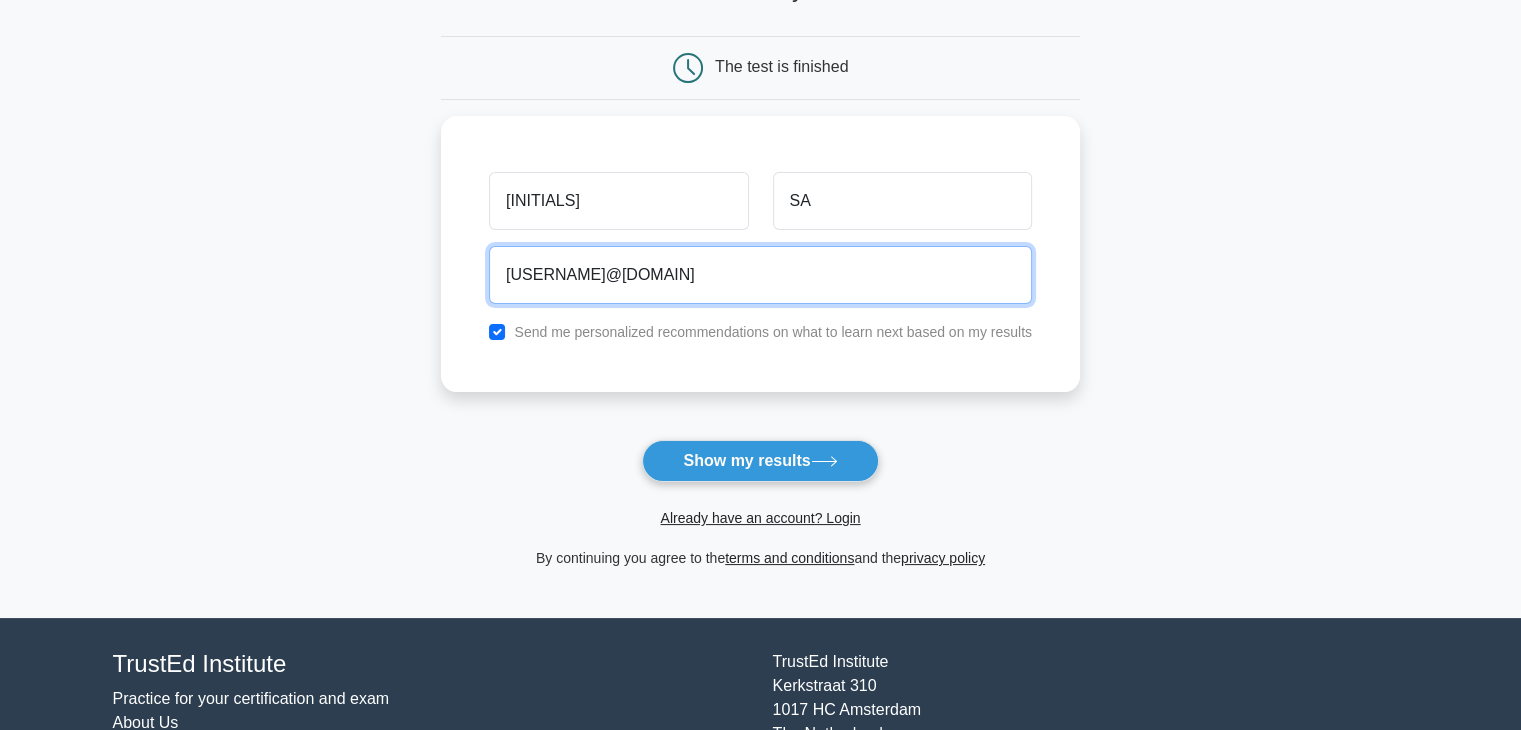 scroll, scrollTop: 200, scrollLeft: 0, axis: vertical 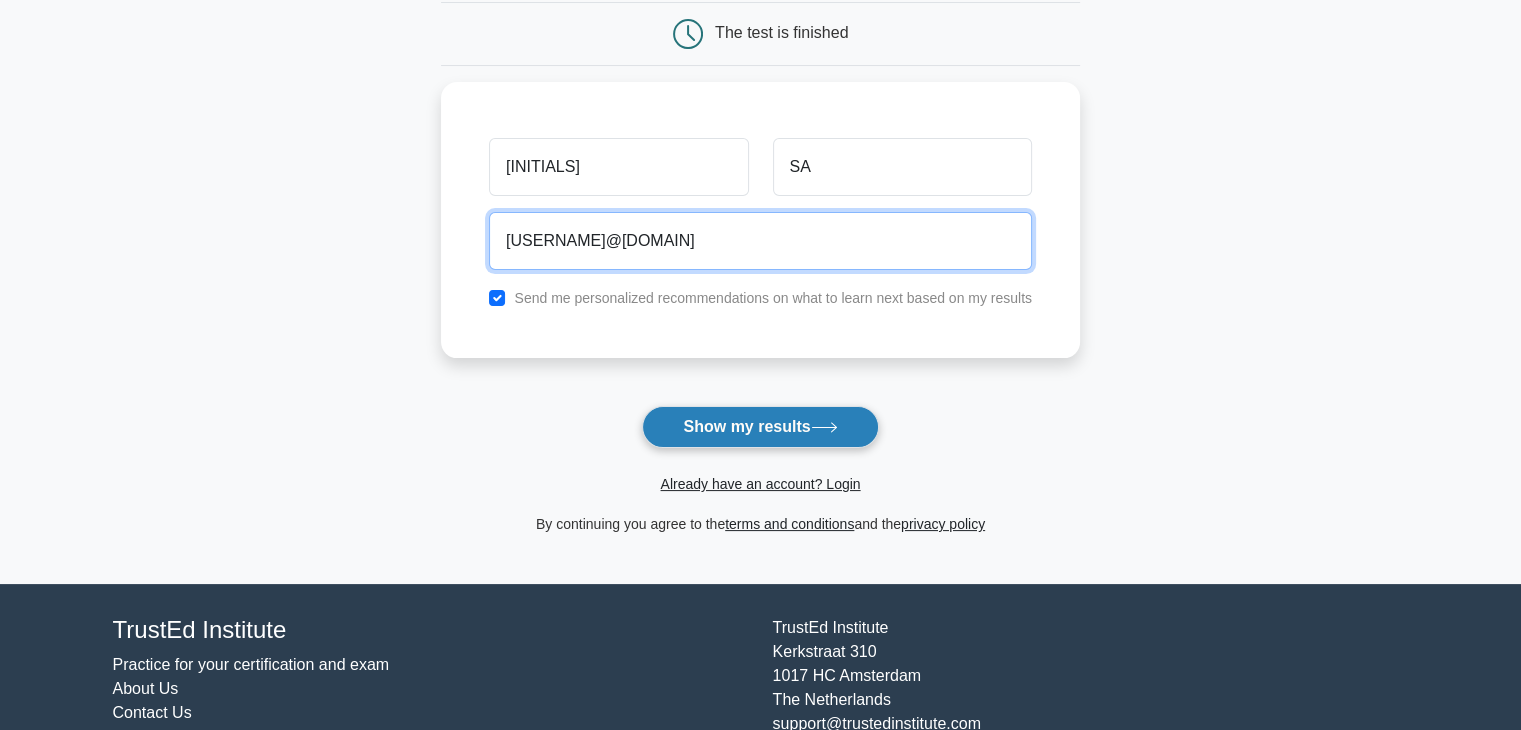 type on "[EMAIL]" 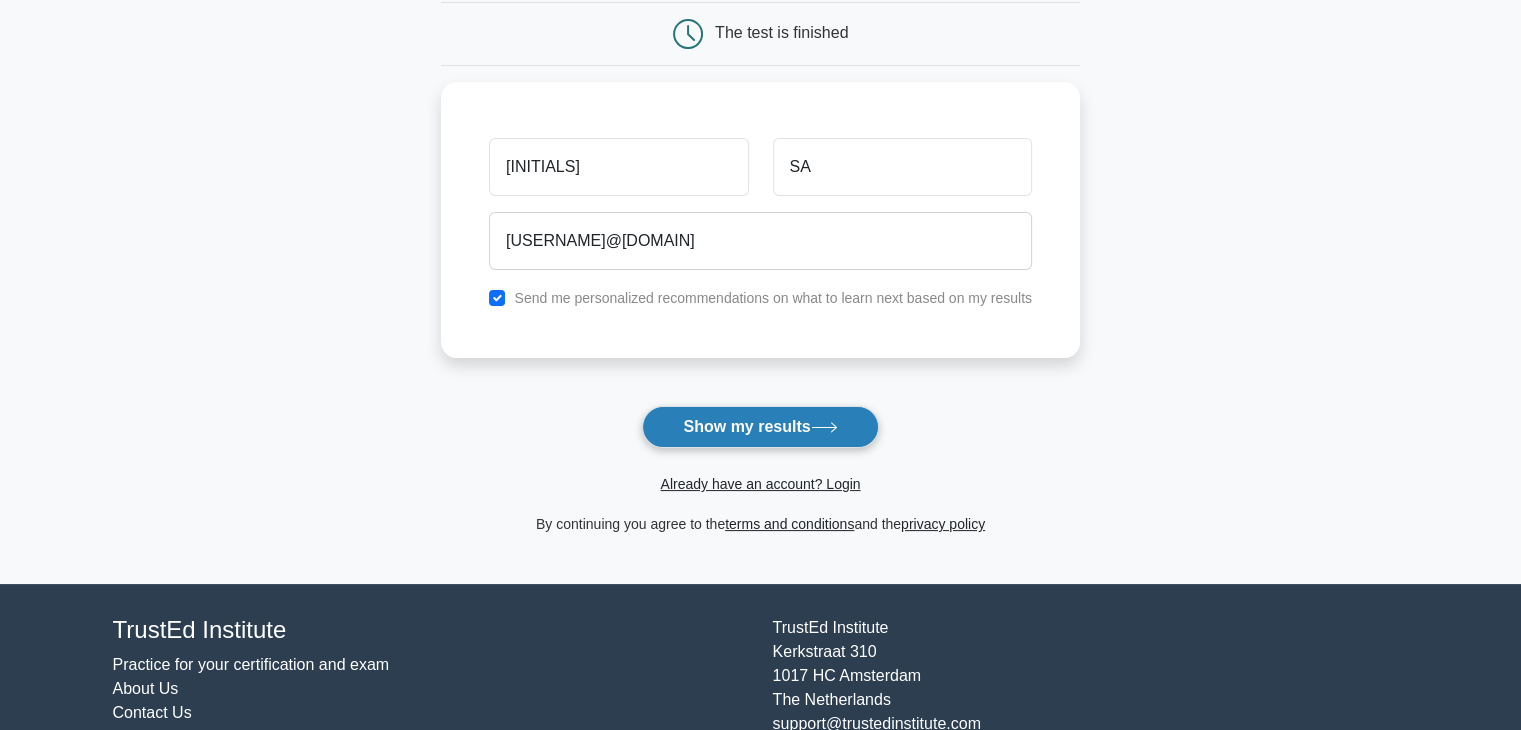 click on "Show my results" at bounding box center [760, 427] 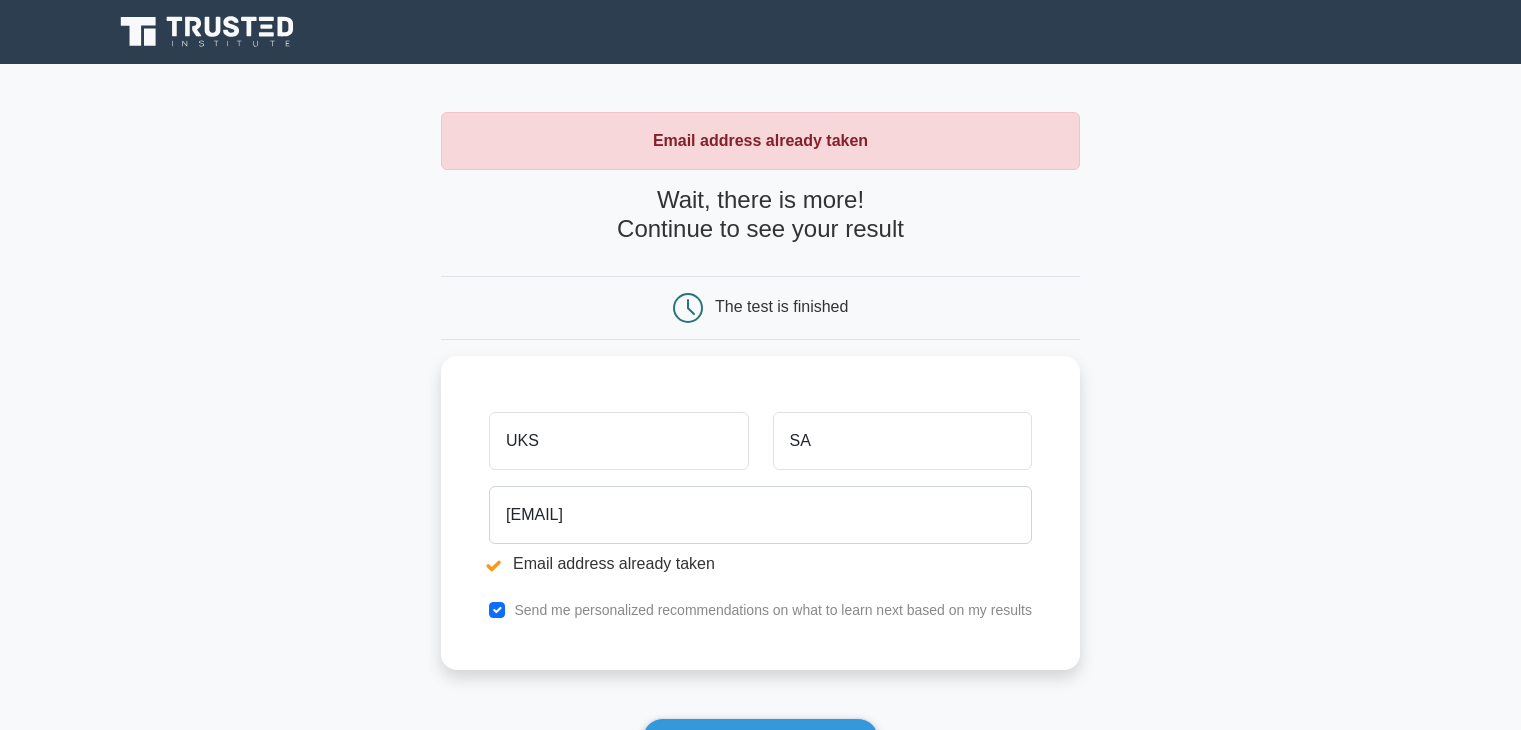 scroll, scrollTop: 0, scrollLeft: 0, axis: both 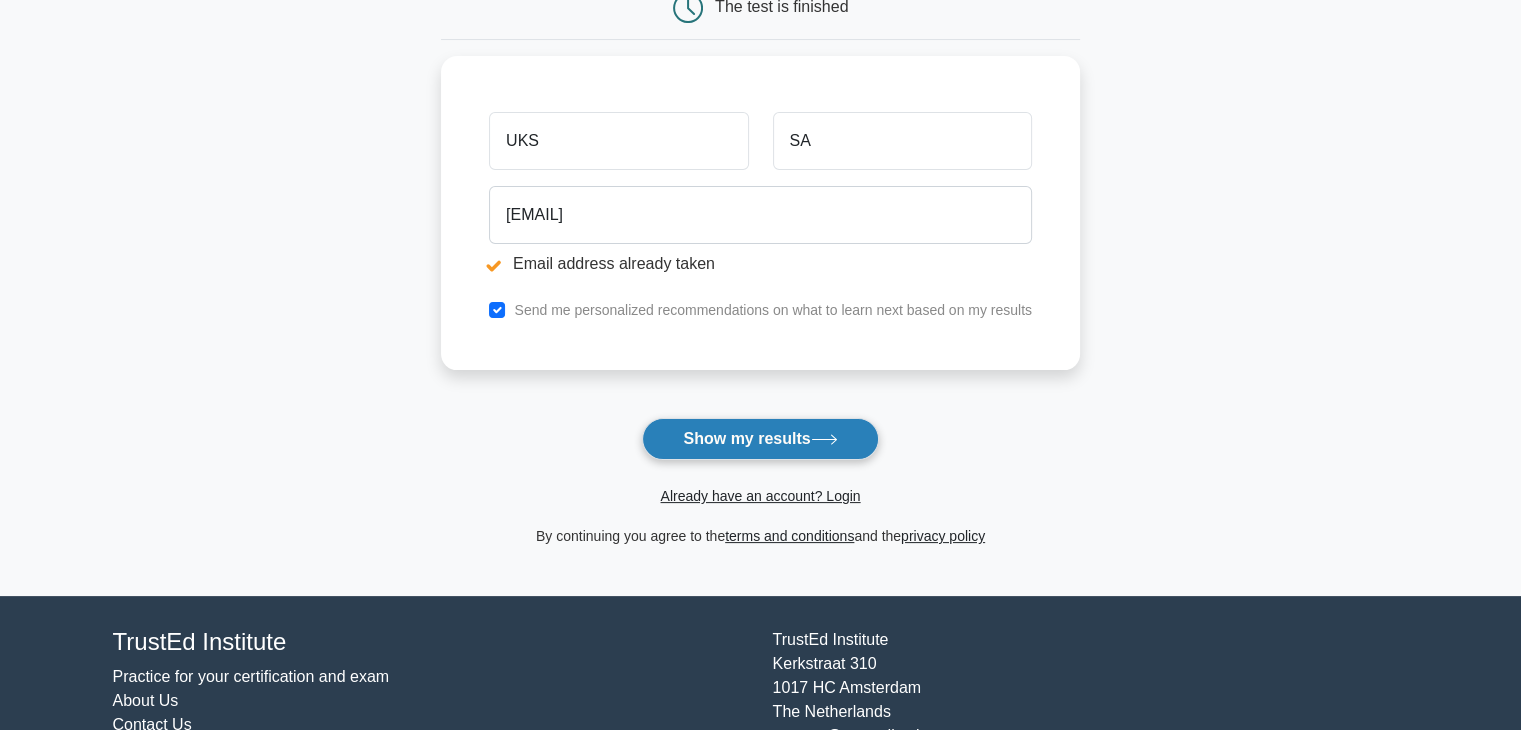 click on "Show my results" at bounding box center (760, 439) 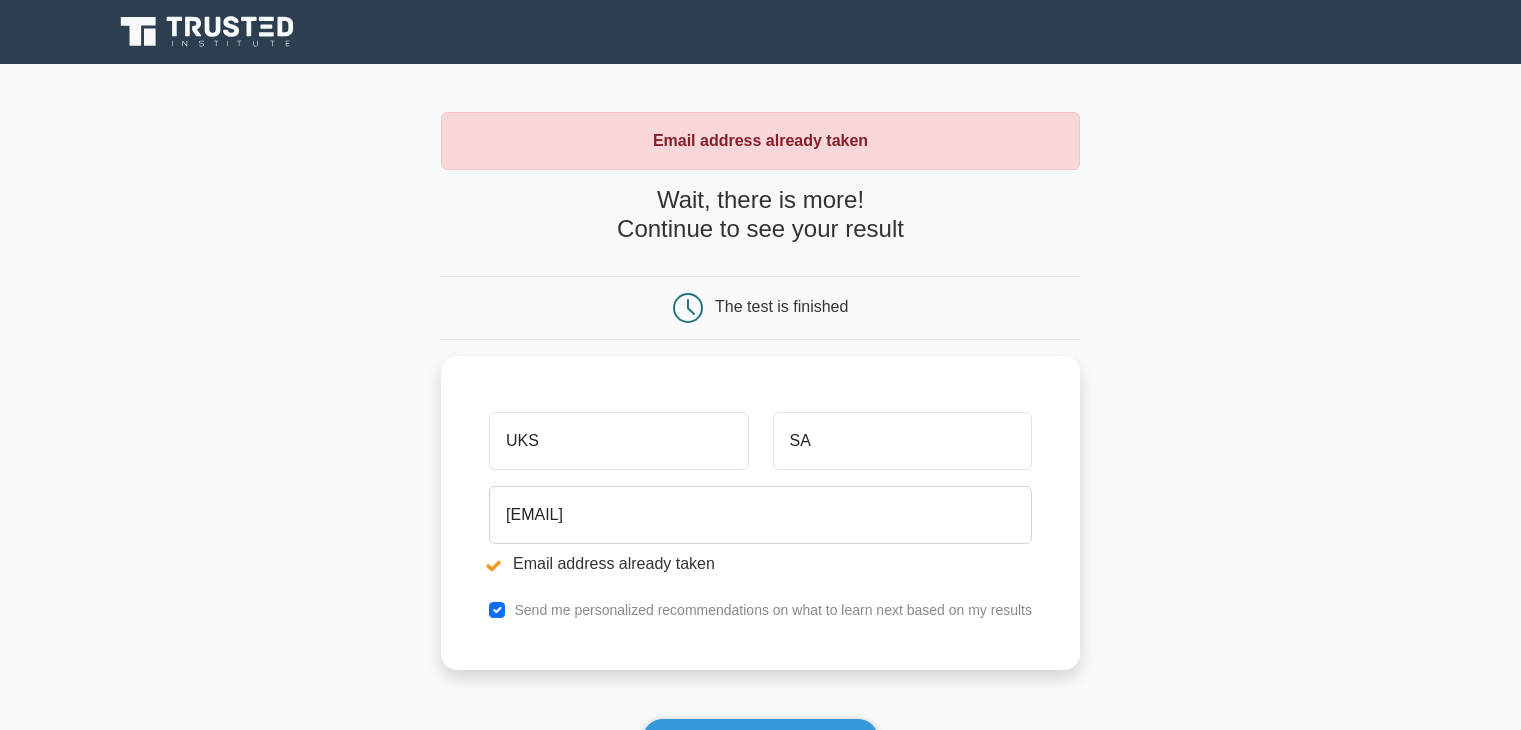 scroll, scrollTop: 0, scrollLeft: 0, axis: both 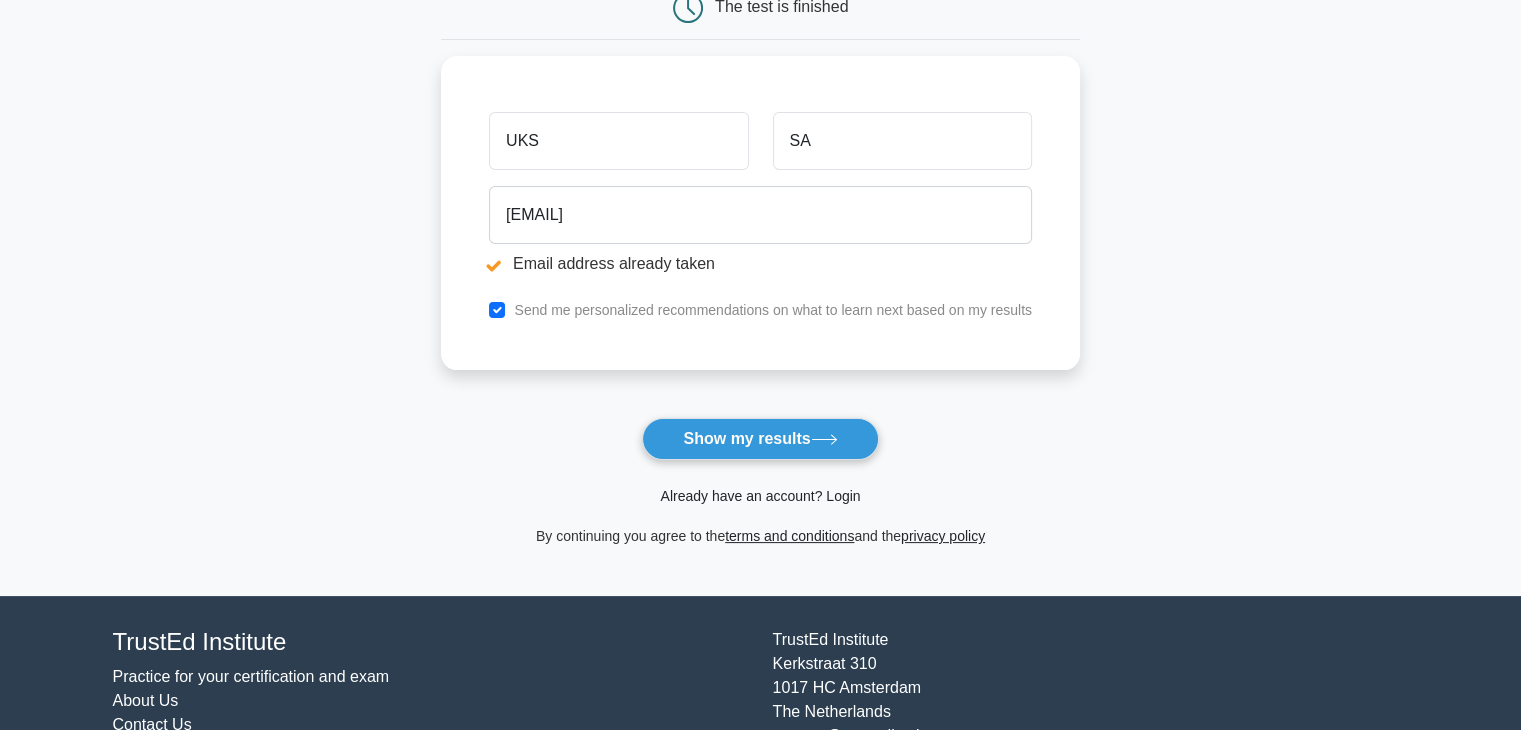 click on "Already have an account? Login" at bounding box center [760, 496] 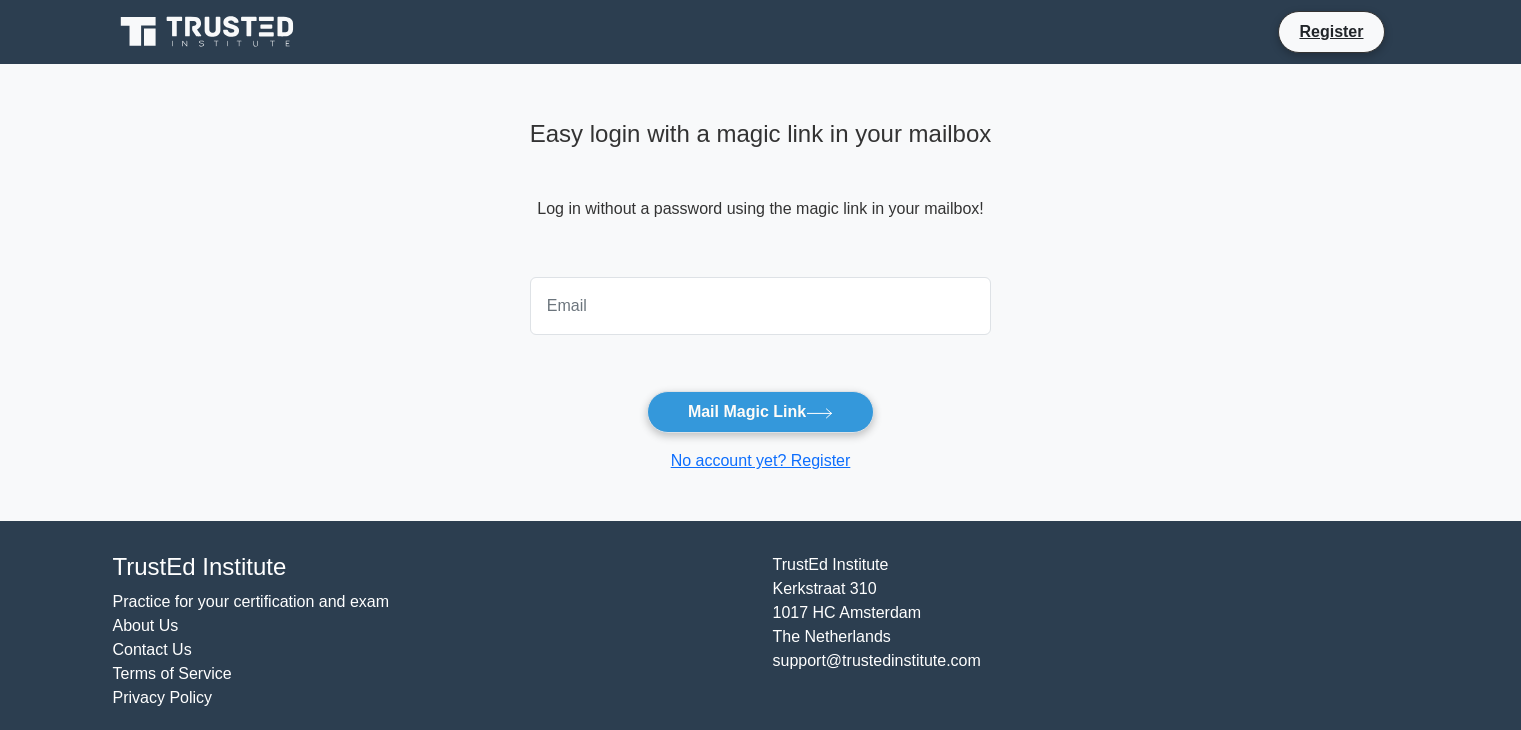 scroll, scrollTop: 0, scrollLeft: 0, axis: both 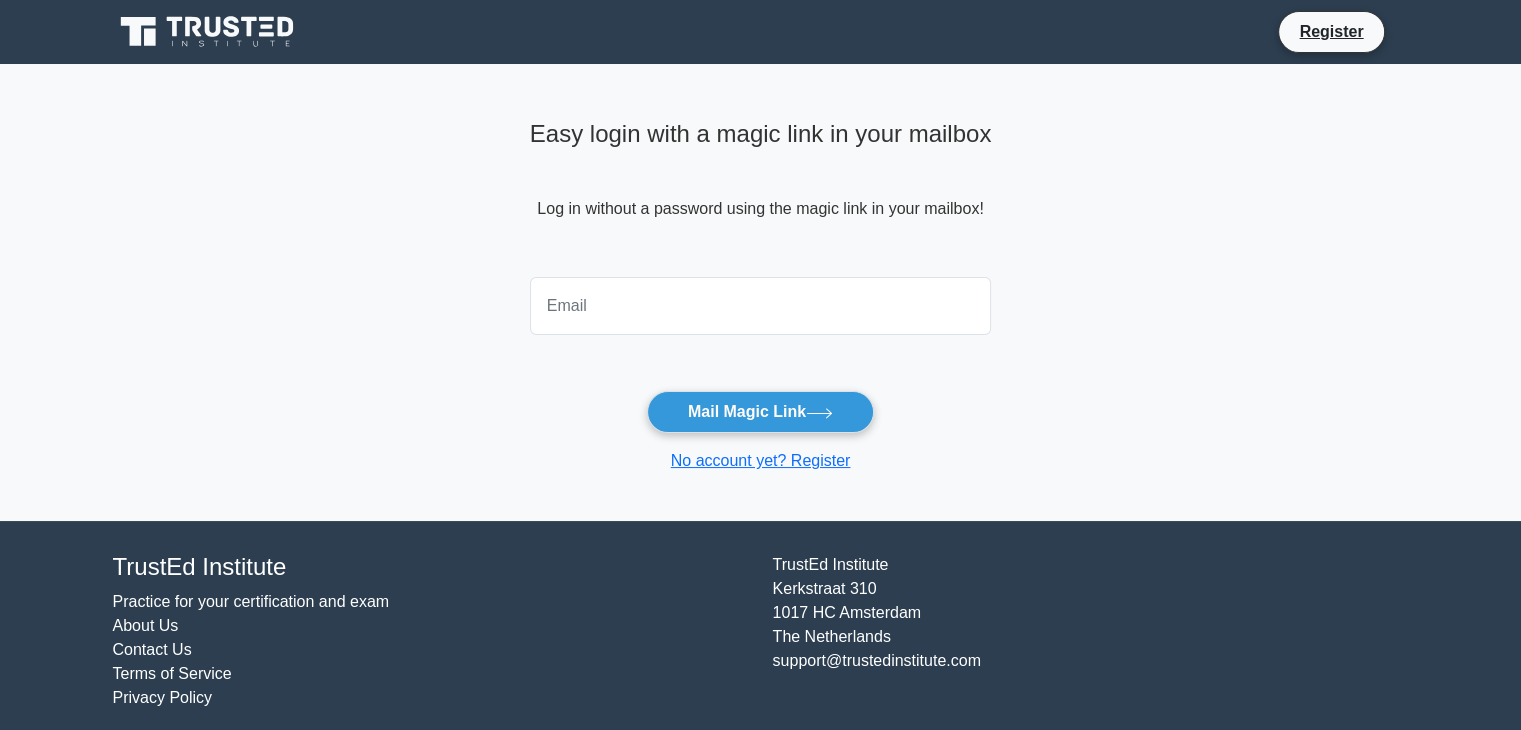 click at bounding box center (761, 306) 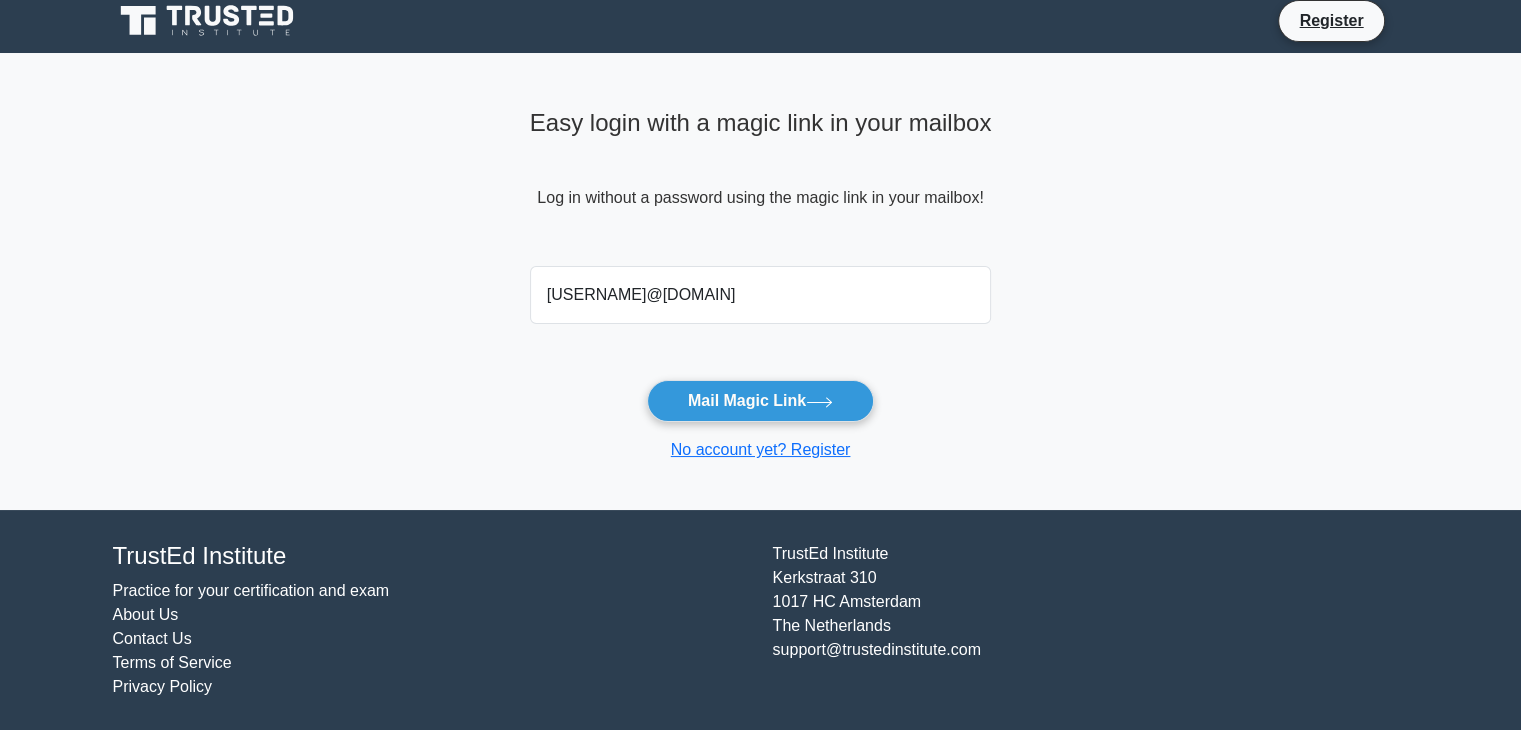 scroll, scrollTop: 12, scrollLeft: 0, axis: vertical 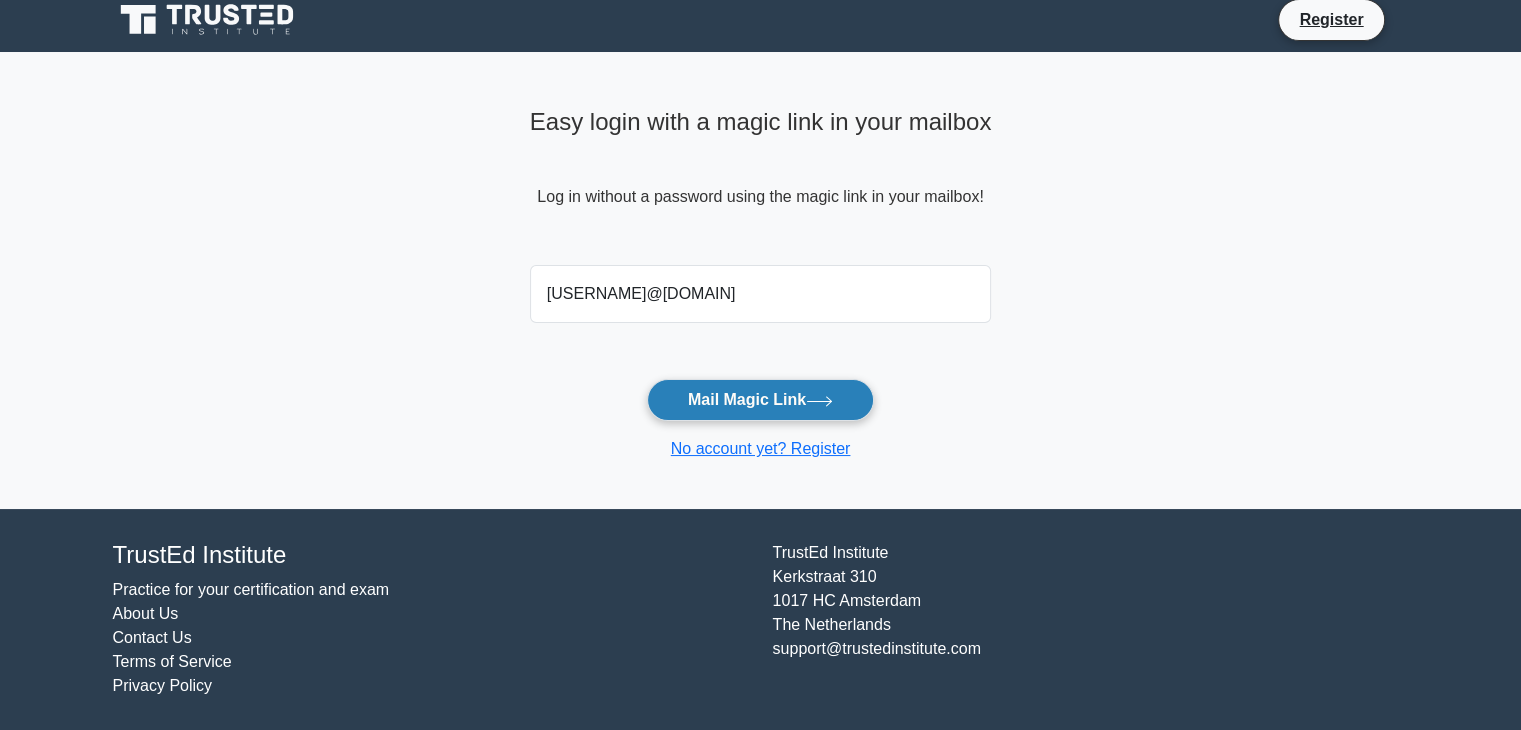 click on "Mail Magic Link" at bounding box center (760, 400) 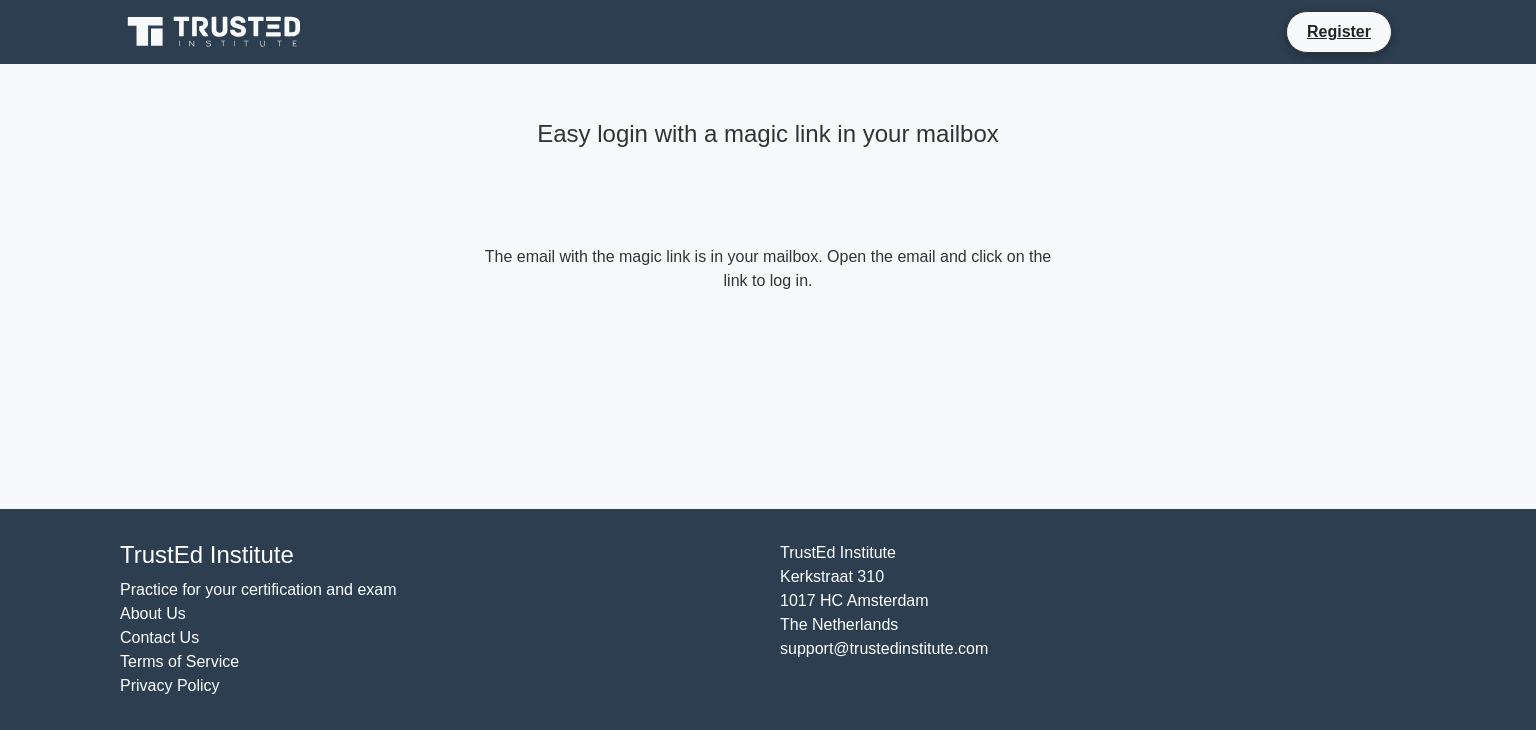 scroll, scrollTop: 0, scrollLeft: 0, axis: both 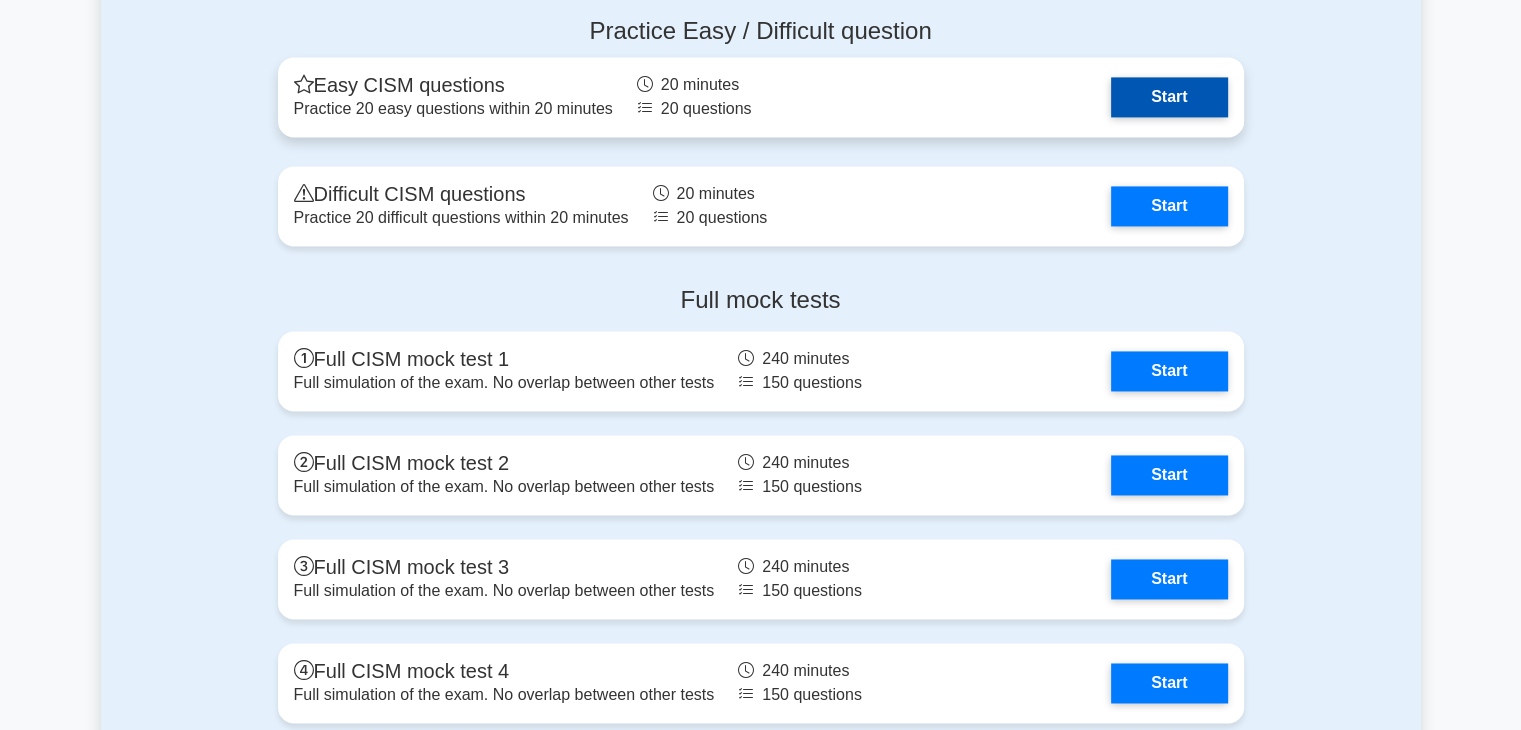 click on "Start" at bounding box center (1169, 97) 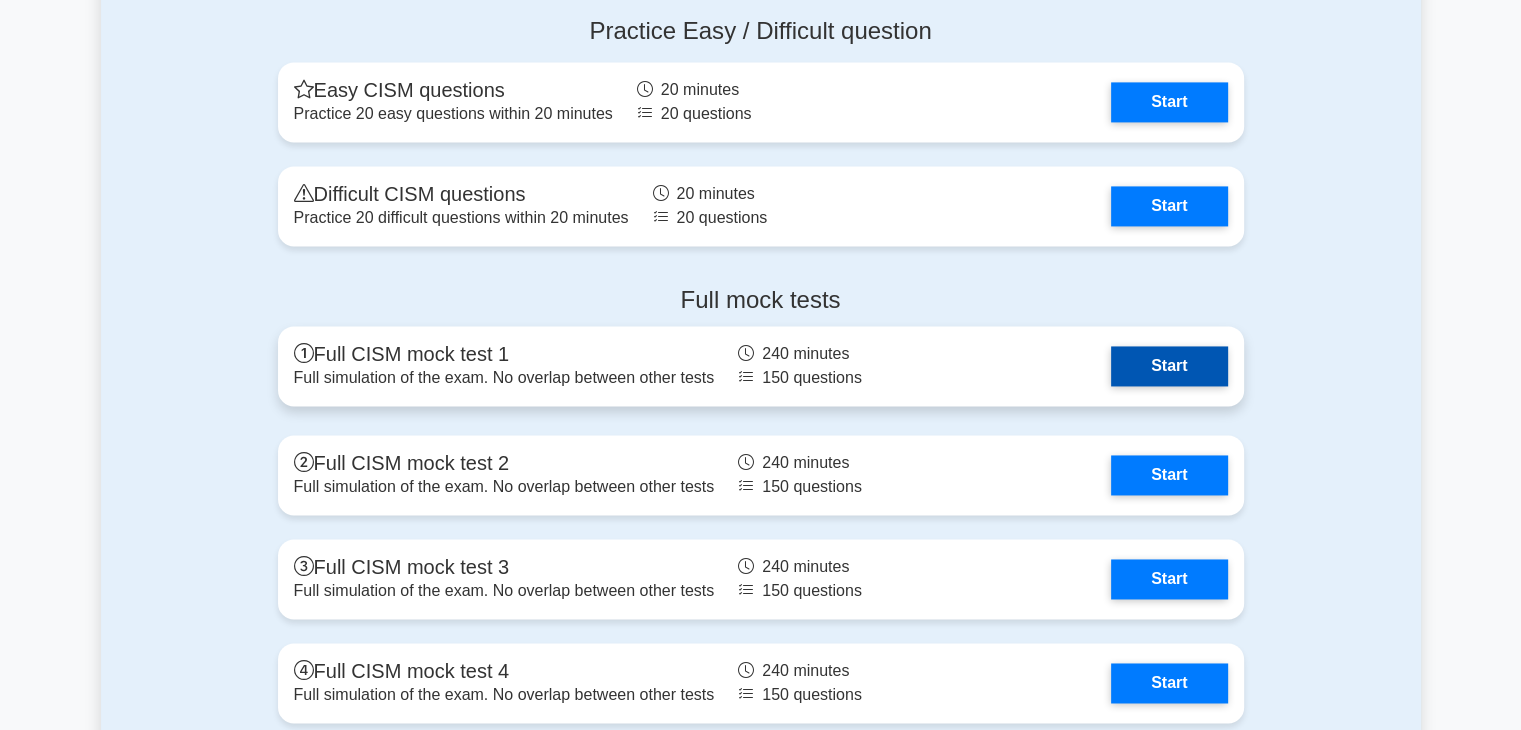 click on "Start" at bounding box center [1169, 366] 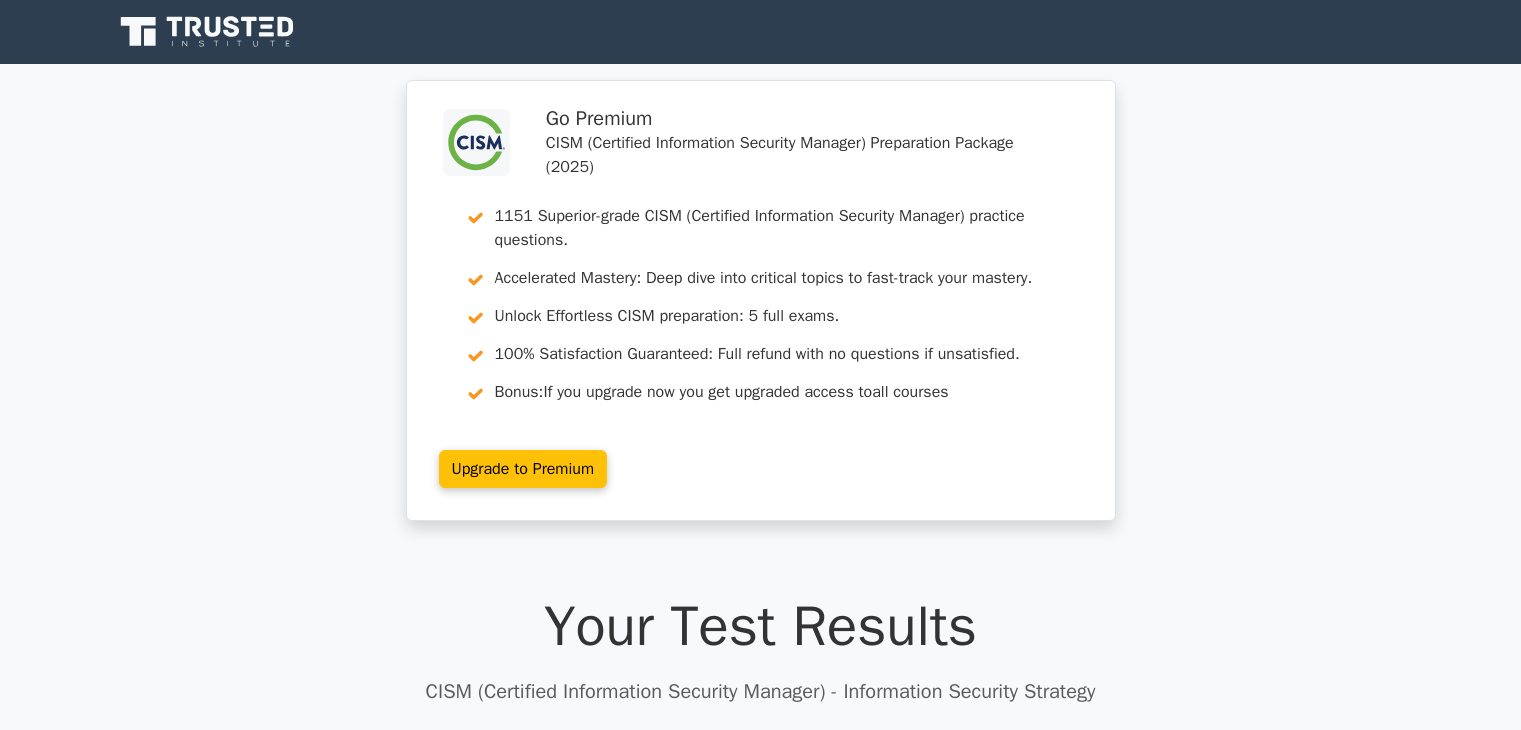 scroll, scrollTop: 0, scrollLeft: 0, axis: both 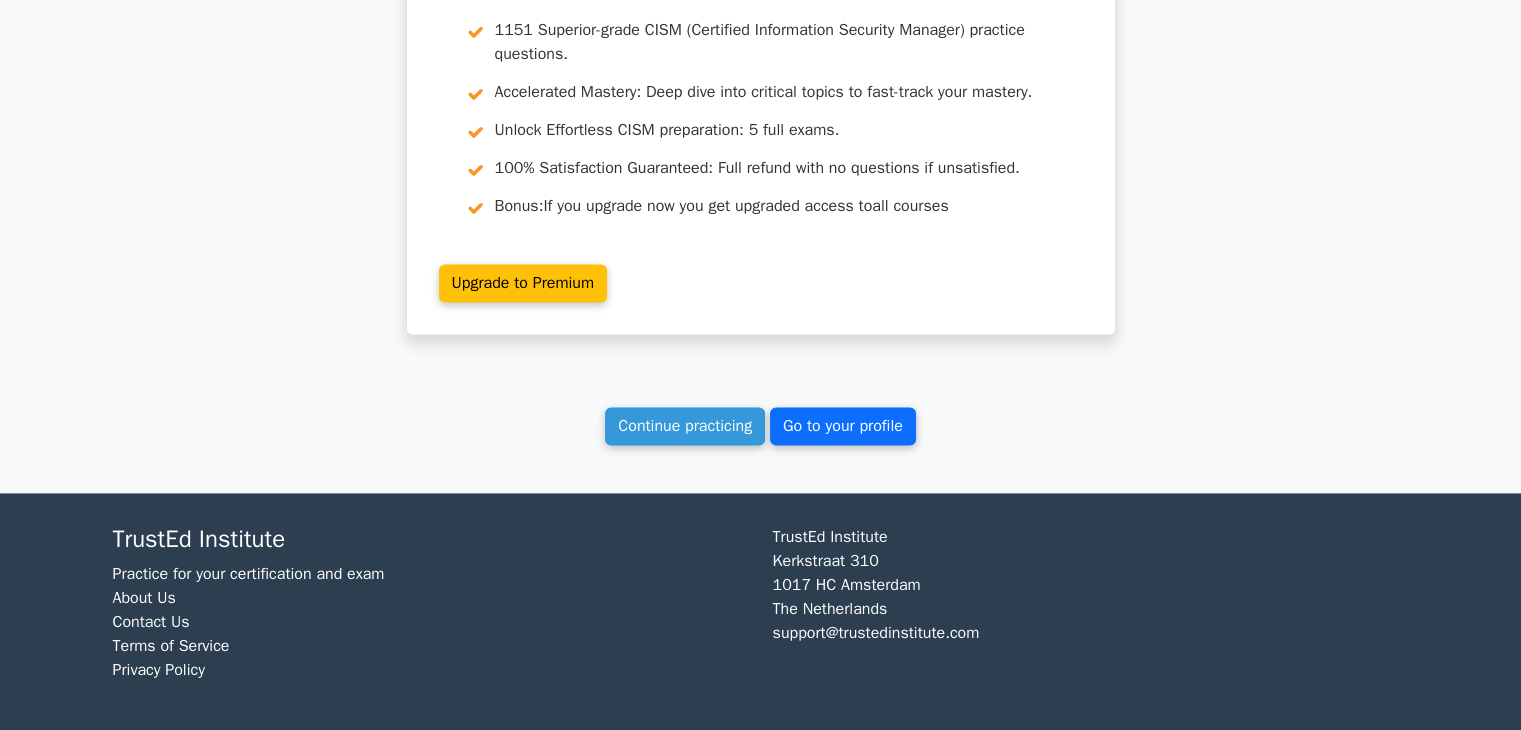 click on "Go to your profile" at bounding box center (843, 426) 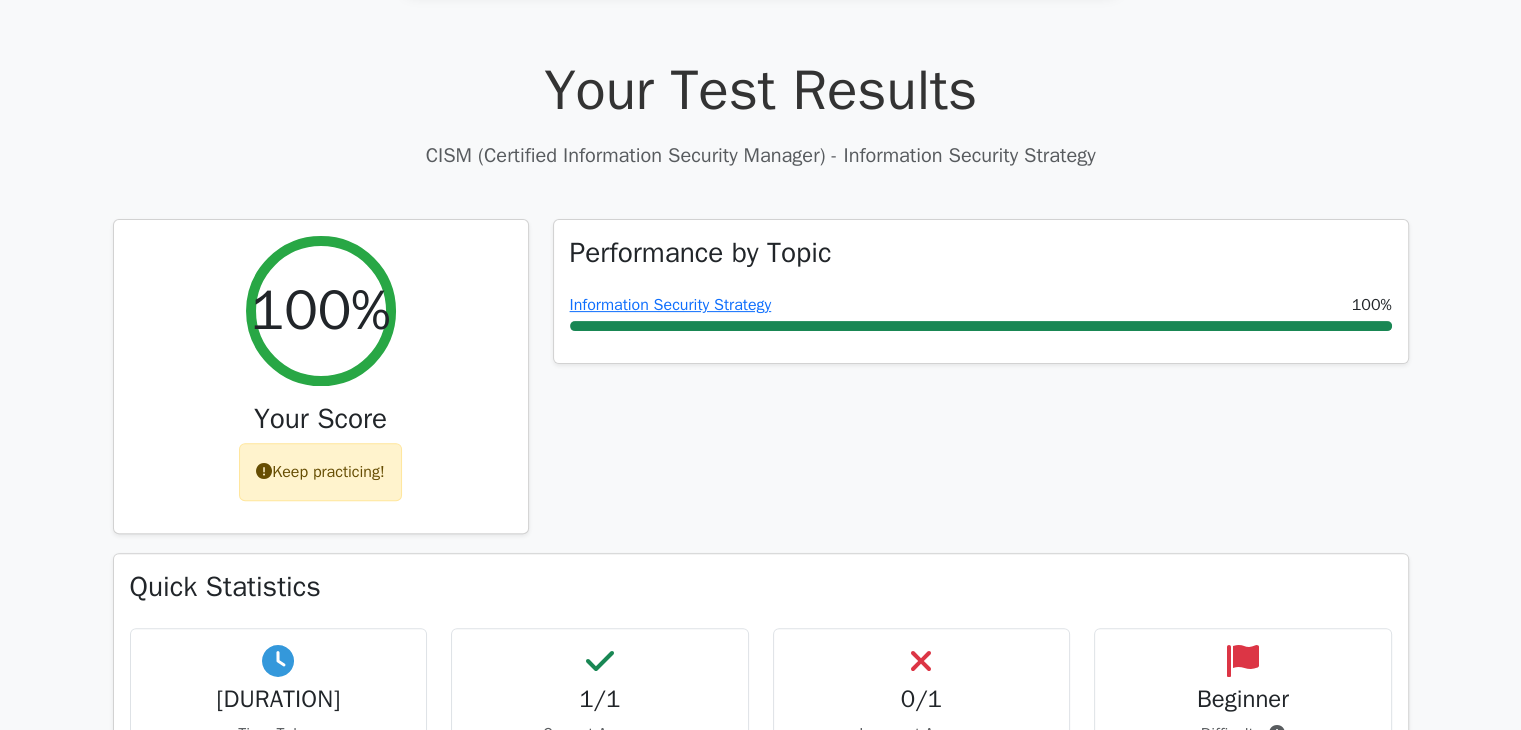 scroll, scrollTop: 474, scrollLeft: 0, axis: vertical 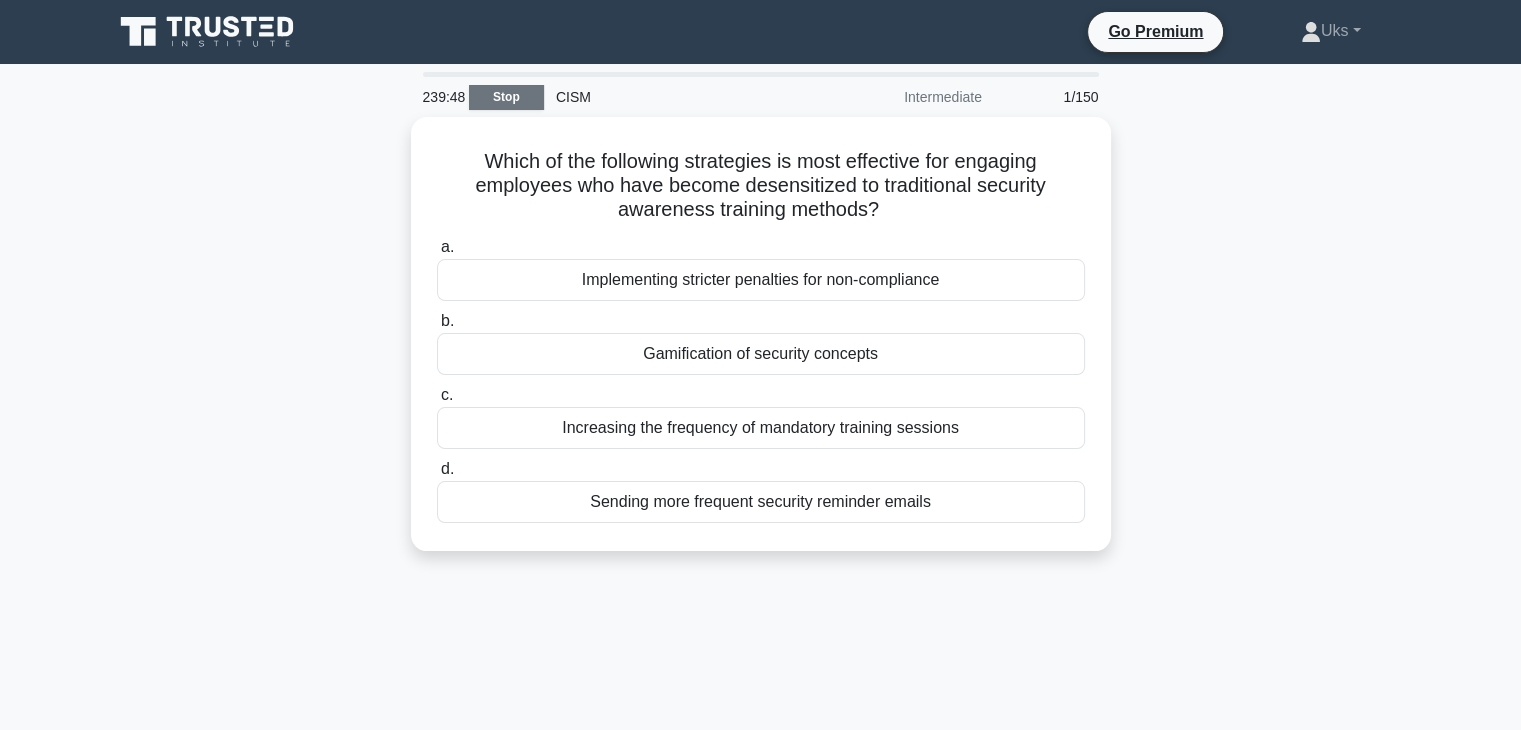 click on "Stop" at bounding box center (506, 97) 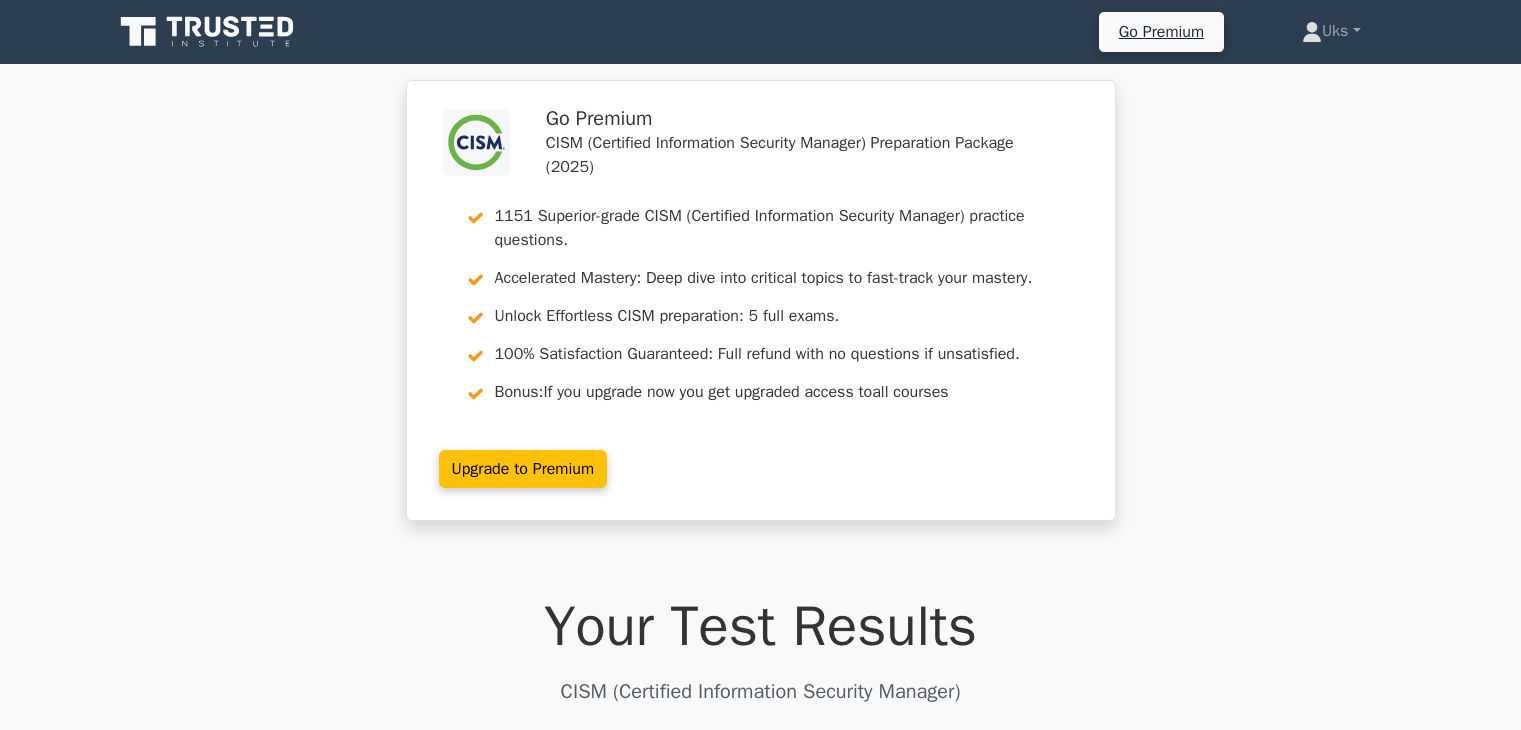 scroll, scrollTop: 0, scrollLeft: 0, axis: both 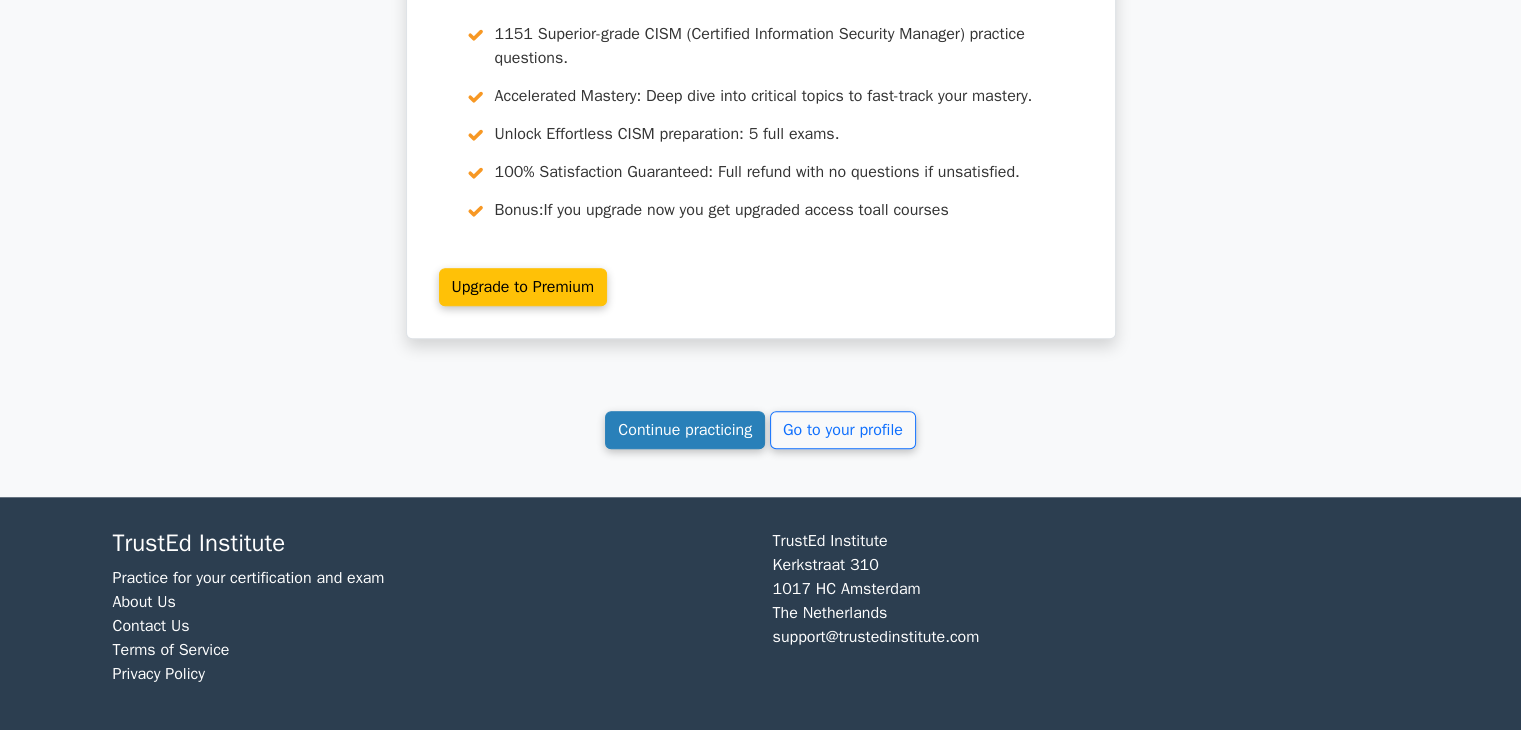 click on "Continue practicing" at bounding box center (685, 430) 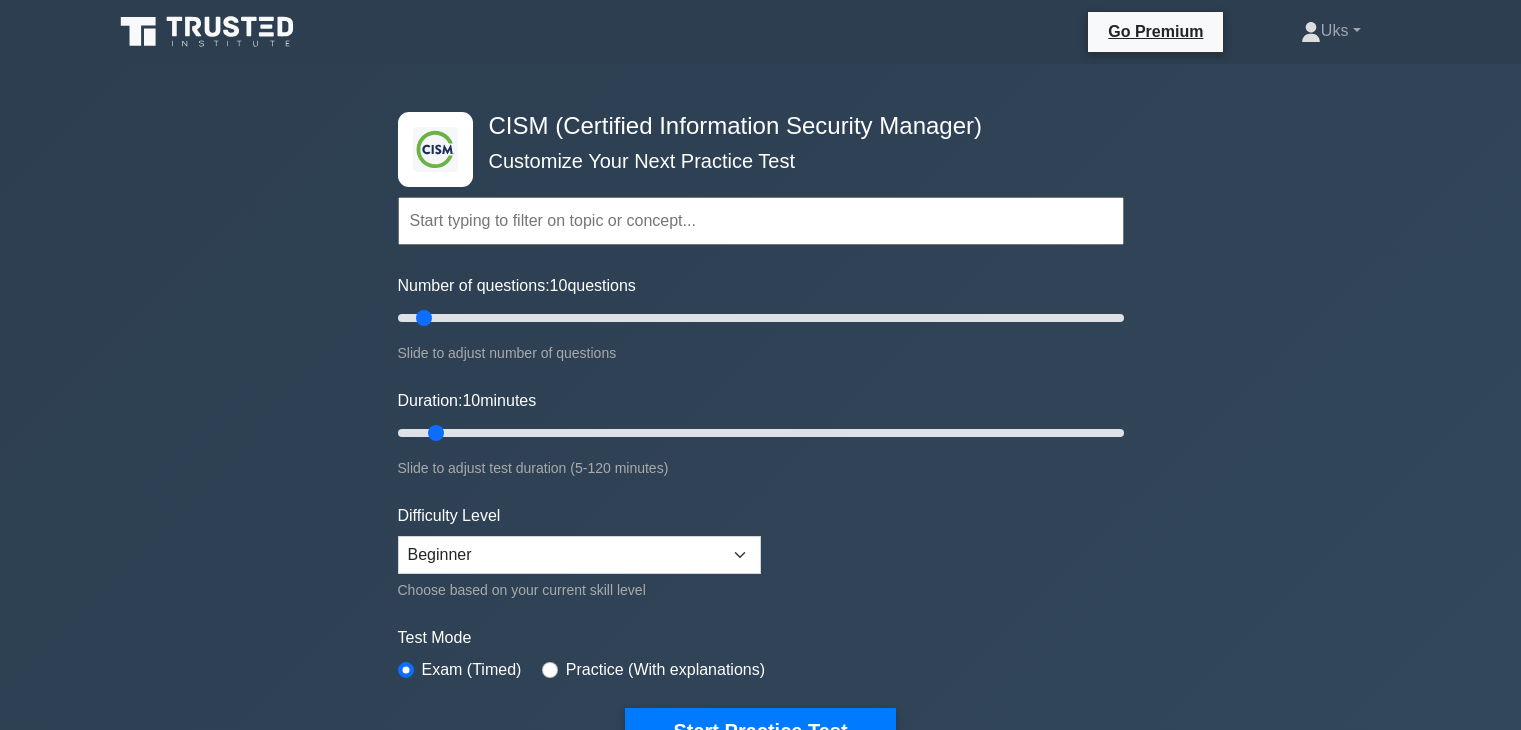 scroll, scrollTop: 0, scrollLeft: 0, axis: both 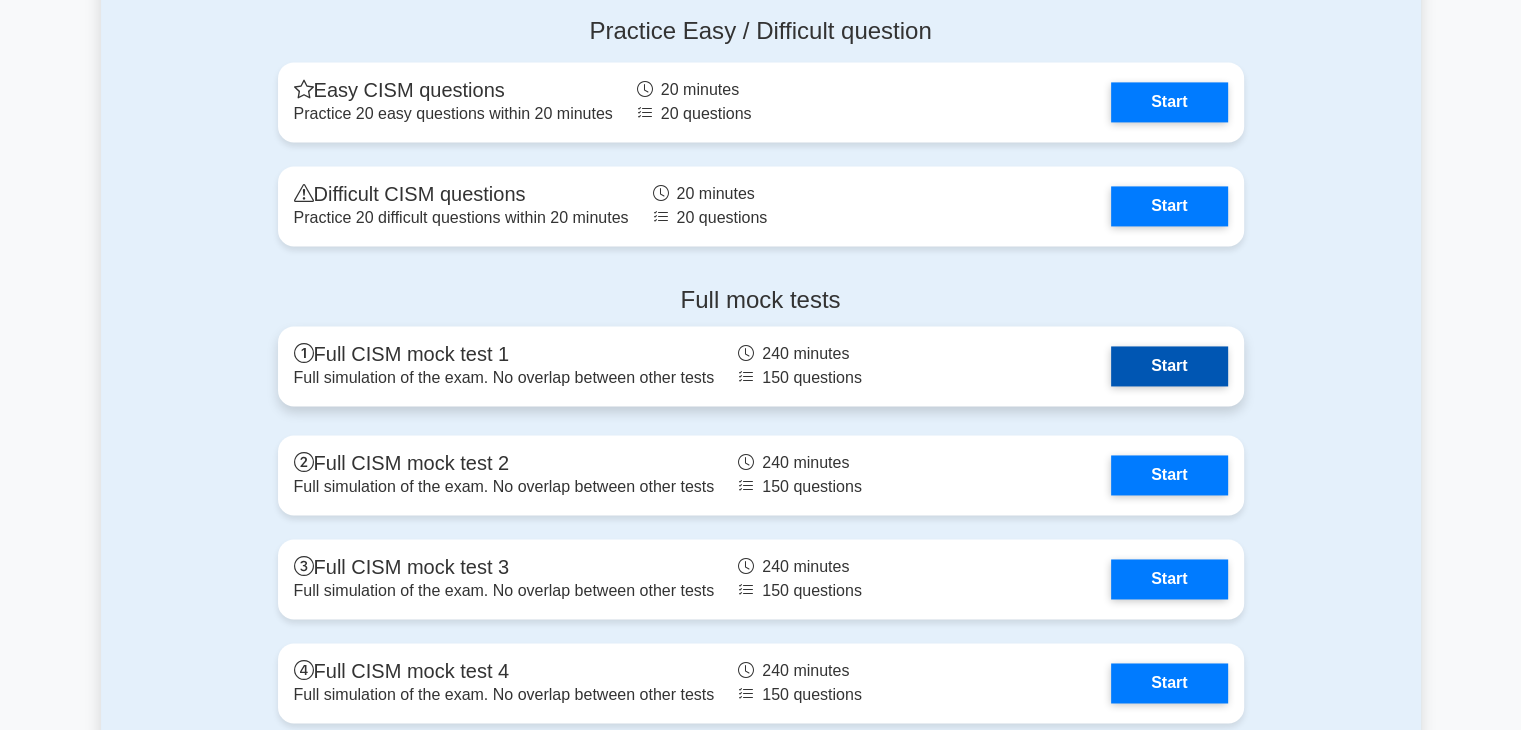 click on "Start" at bounding box center (1169, 366) 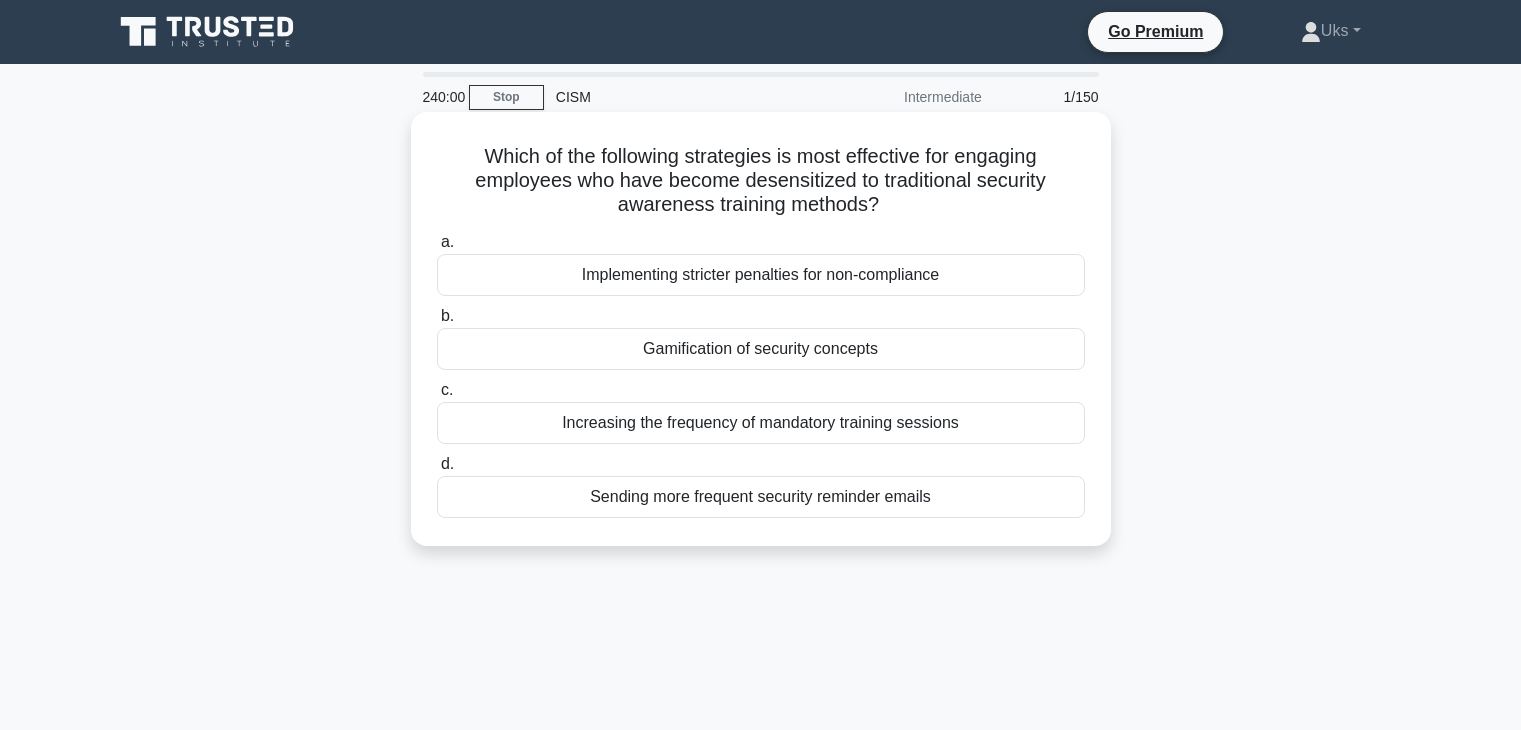 scroll, scrollTop: 0, scrollLeft: 0, axis: both 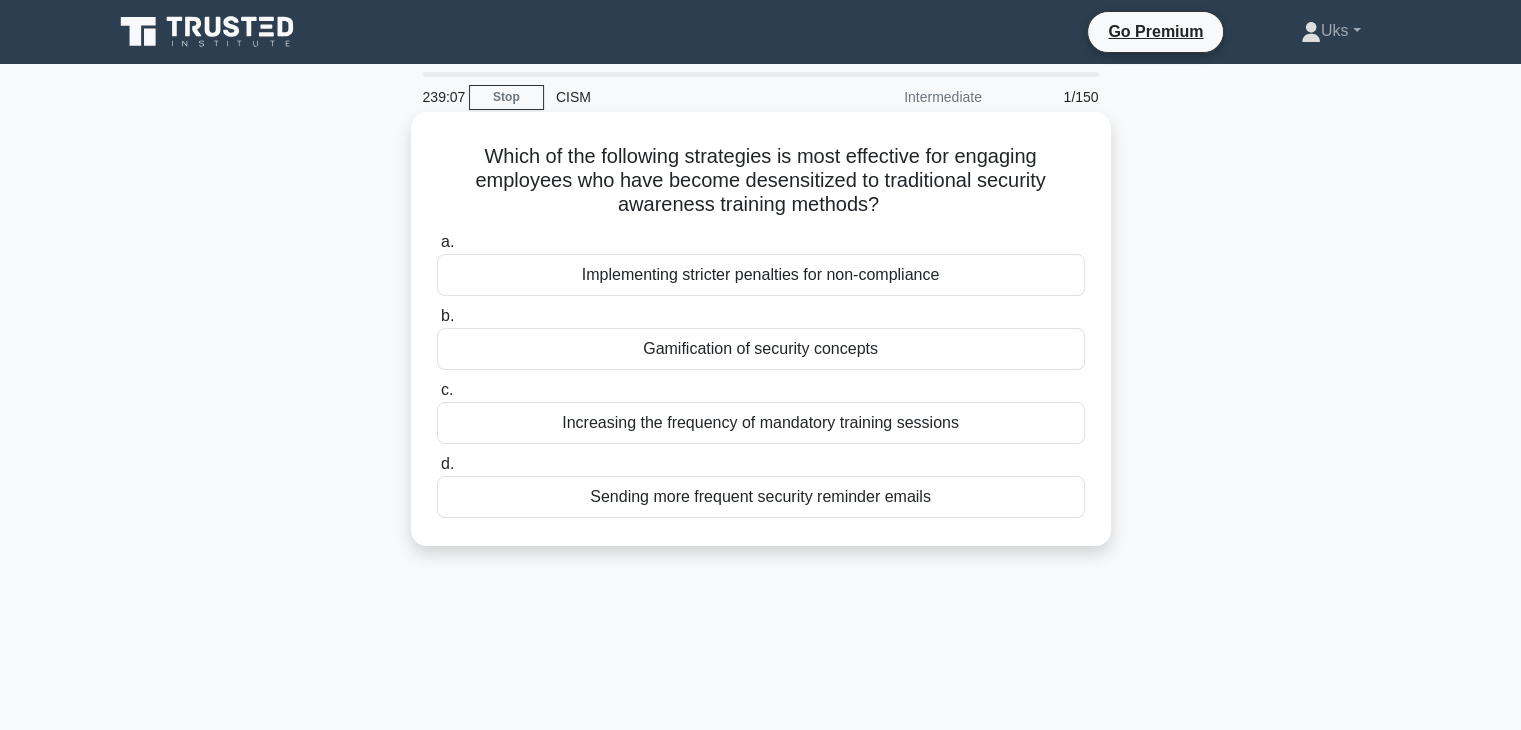 click on "Gamification of security concepts" at bounding box center [761, 349] 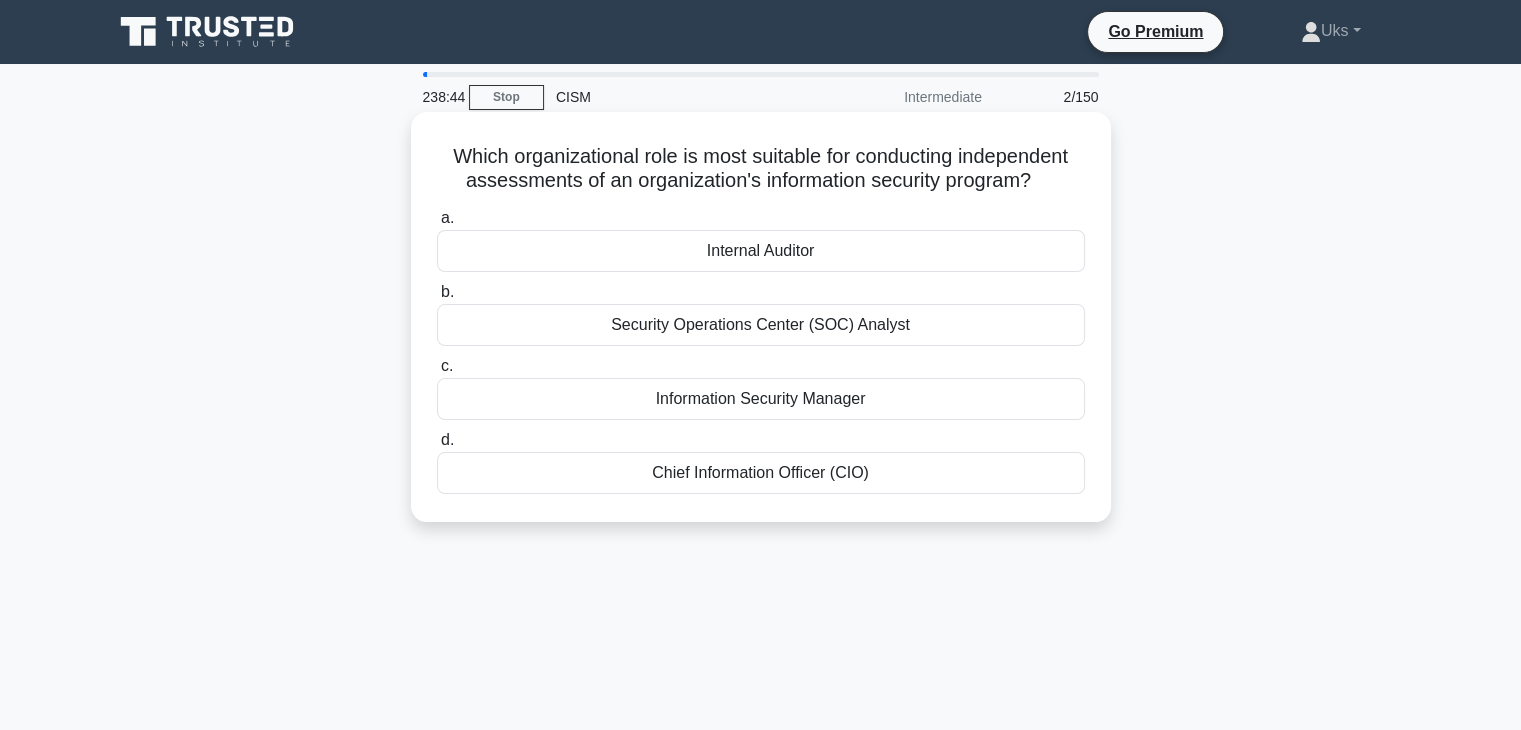 click on "Information Security Manager" at bounding box center [761, 399] 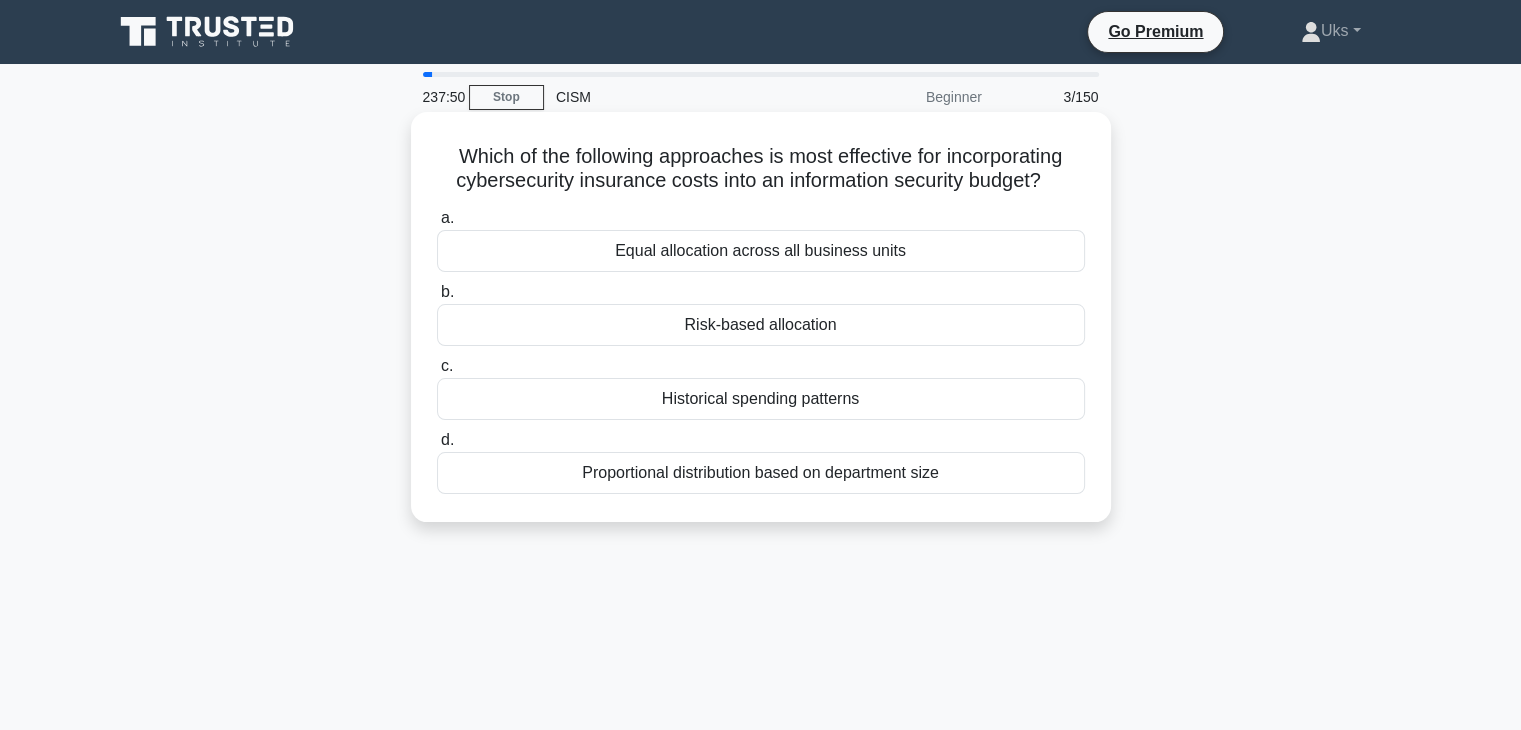 click on "Risk-based allocation" at bounding box center (761, 325) 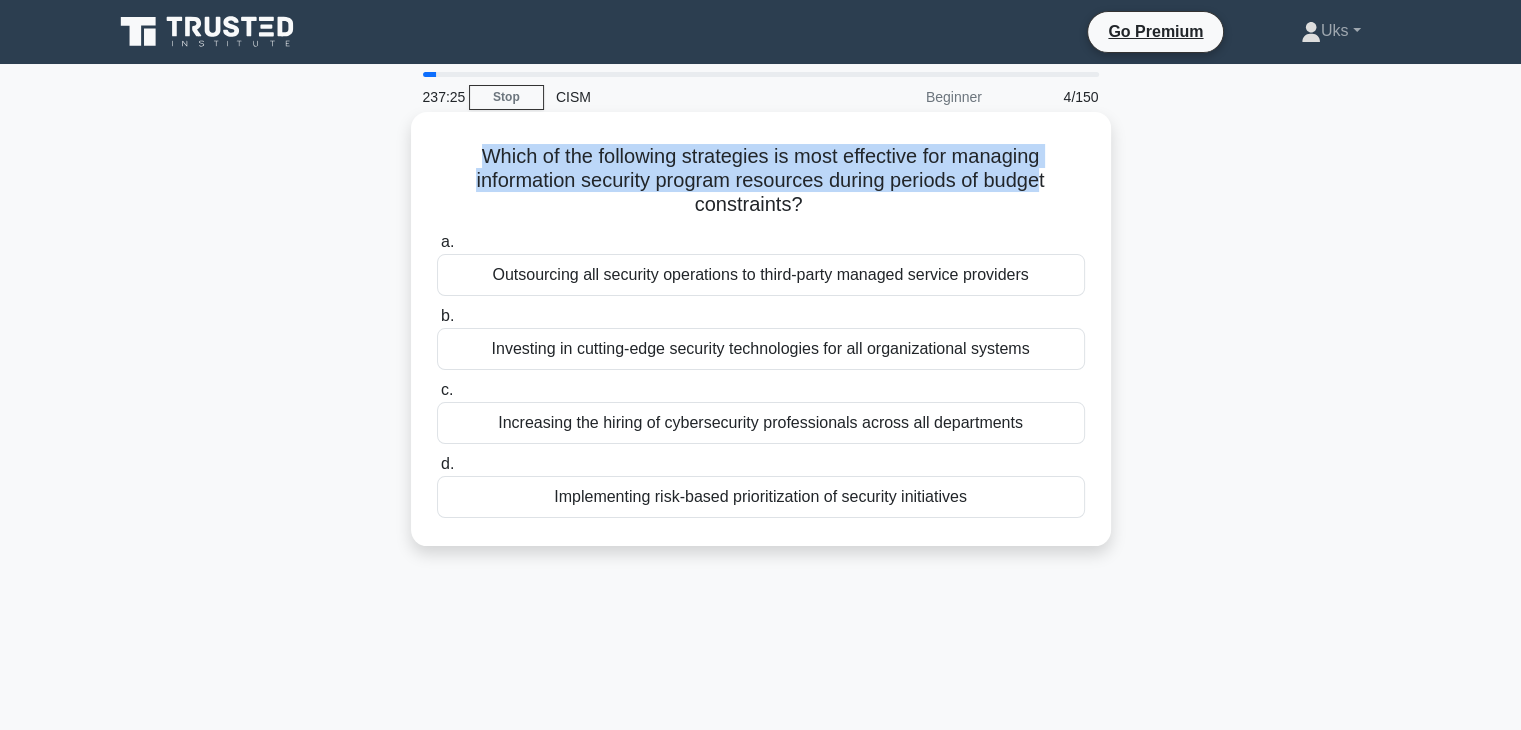 drag, startPoint x: 470, startPoint y: 157, endPoint x: 1050, endPoint y: 181, distance: 580.49634 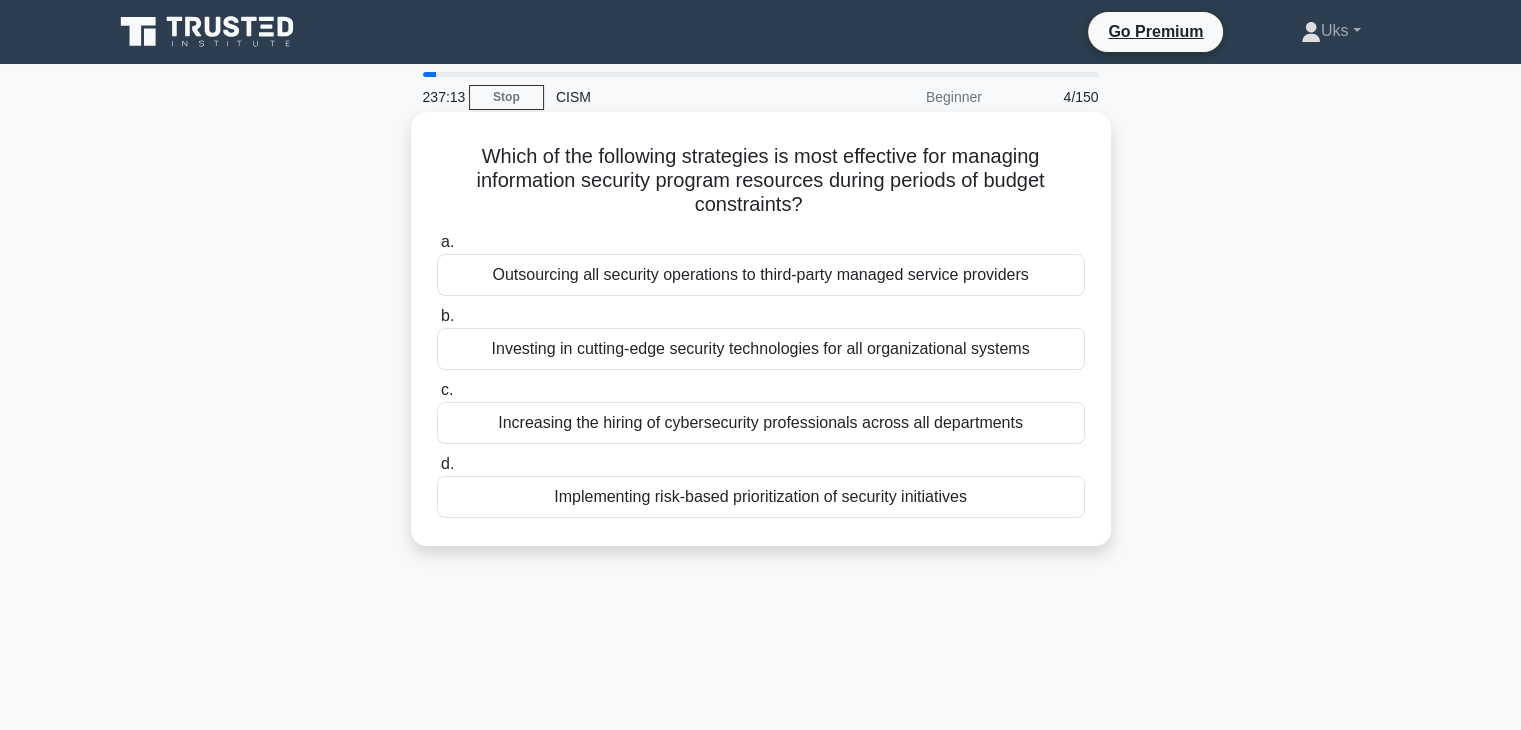 click on "Implementing risk-based prioritization of security initiatives" at bounding box center (761, 497) 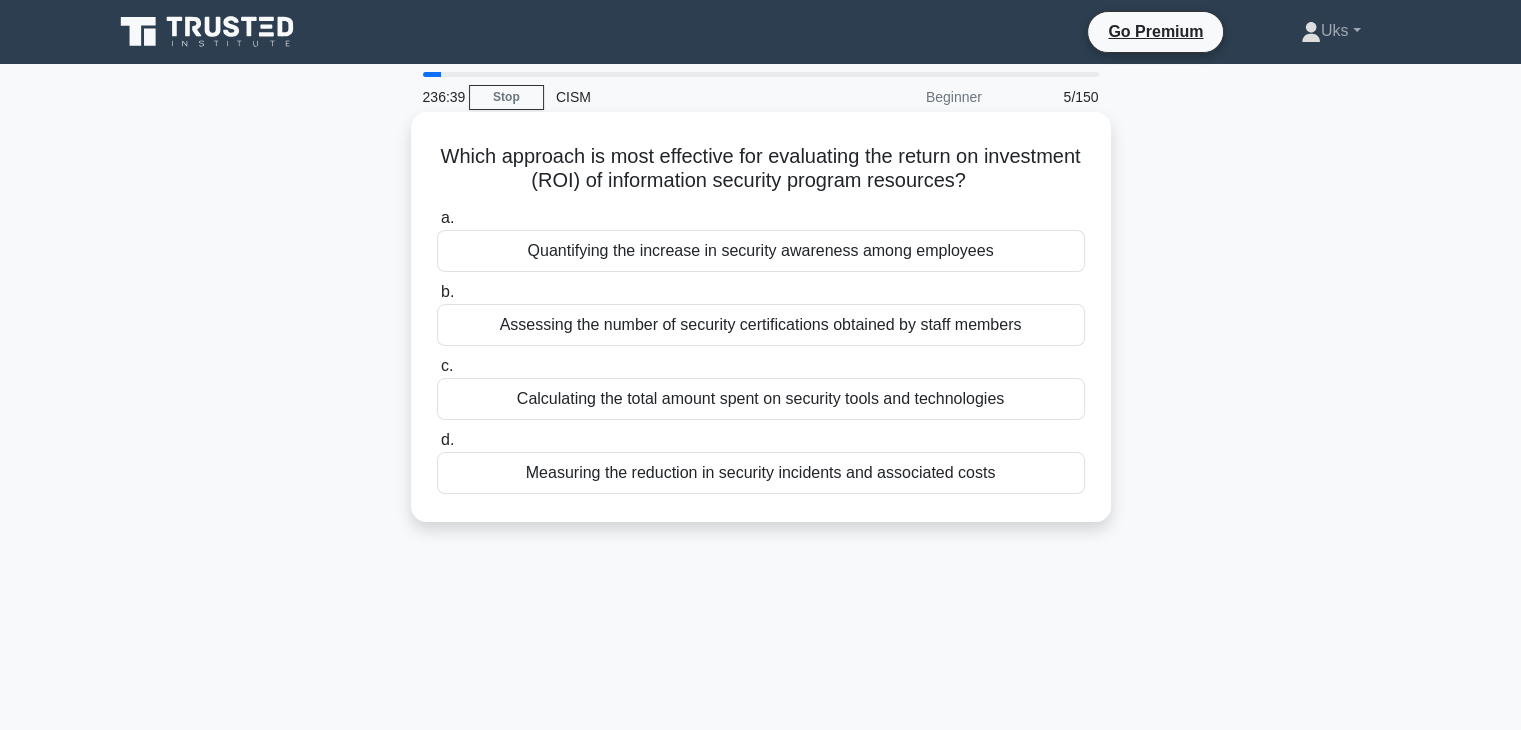 drag, startPoint x: 483, startPoint y: 153, endPoint x: 1024, endPoint y: 180, distance: 541.67334 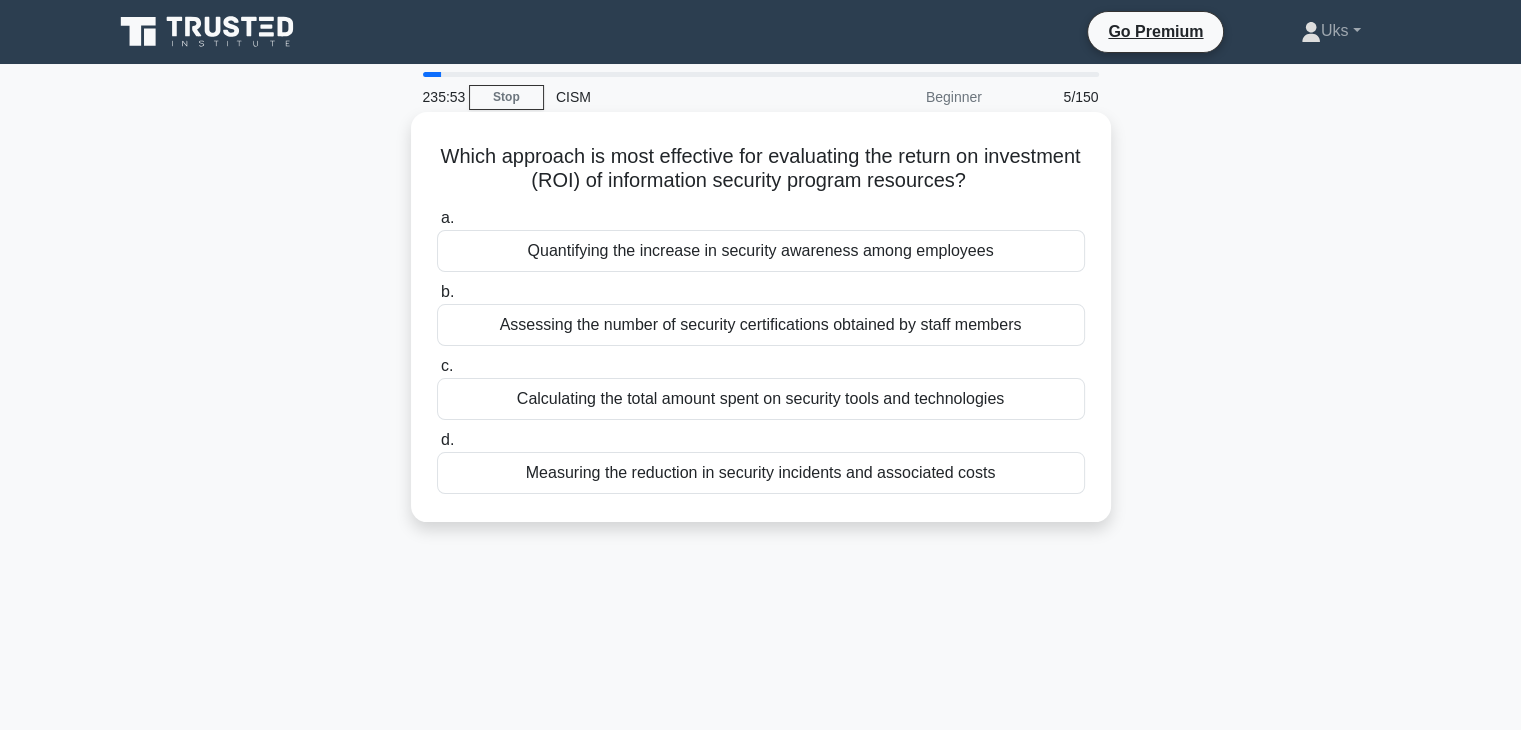 click on "Measuring the reduction in security incidents and associated costs" at bounding box center [761, 473] 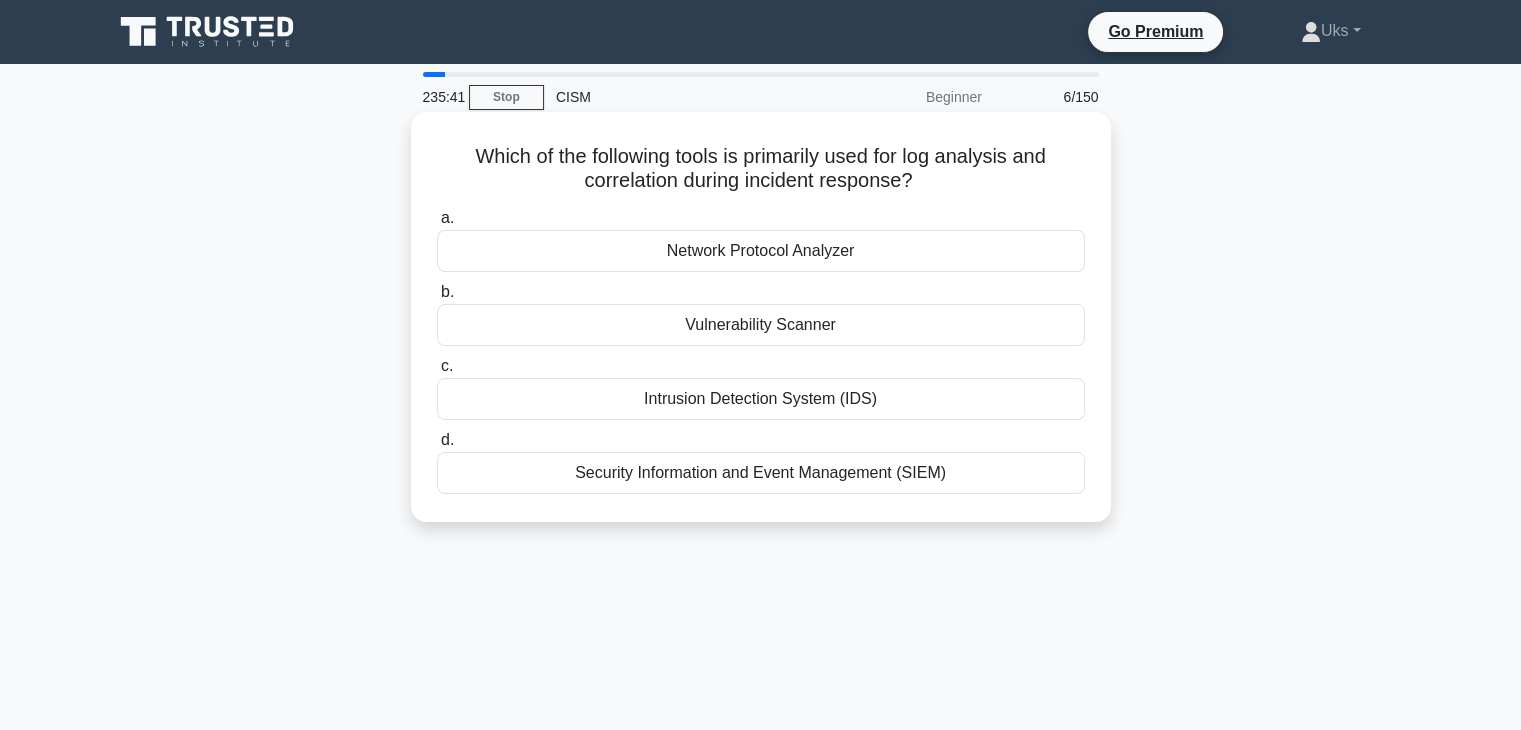 click on "Security Information and Event Management (SIEM)" at bounding box center [761, 473] 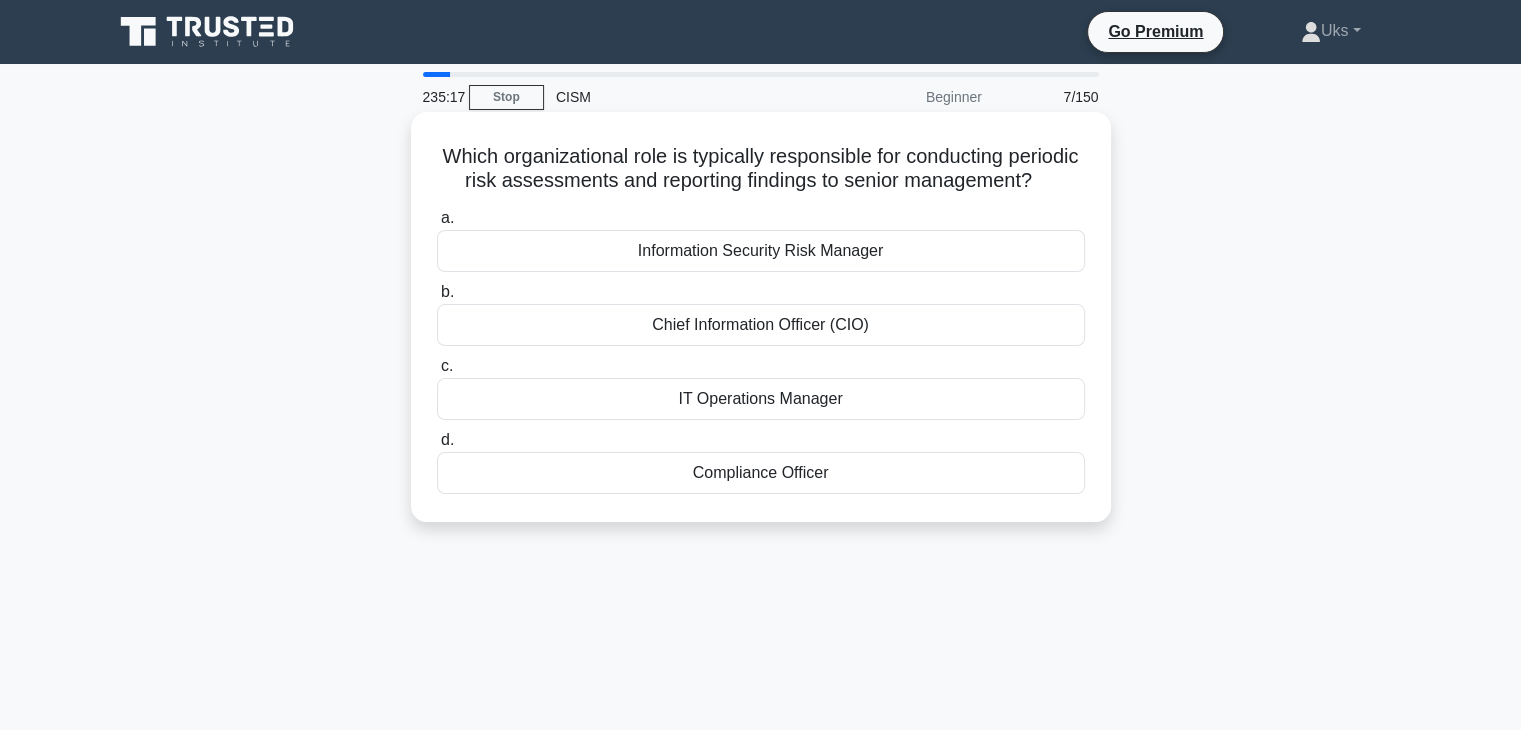click on "Information Security Risk Manager" at bounding box center (761, 251) 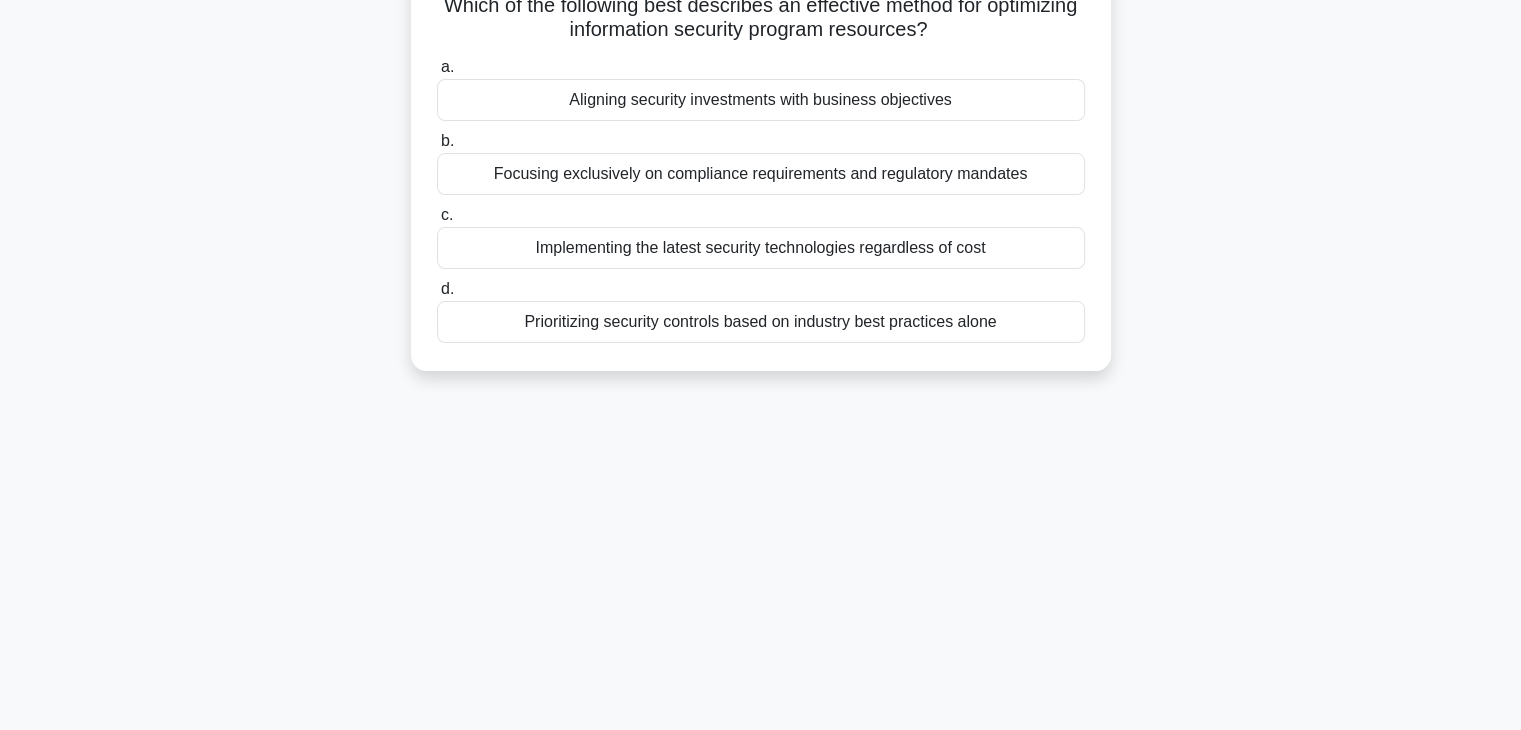 scroll, scrollTop: 0, scrollLeft: 0, axis: both 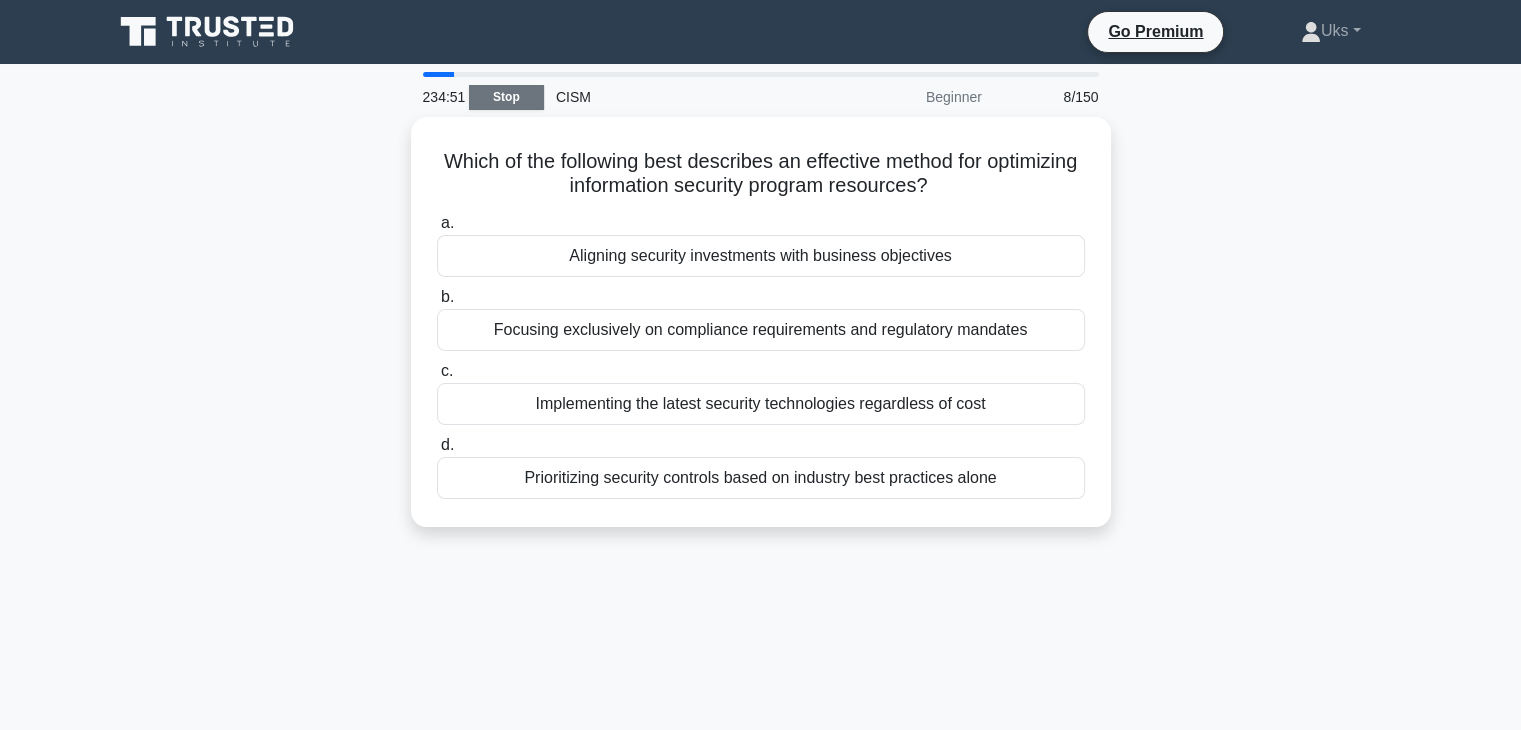 click on "Stop" at bounding box center (506, 97) 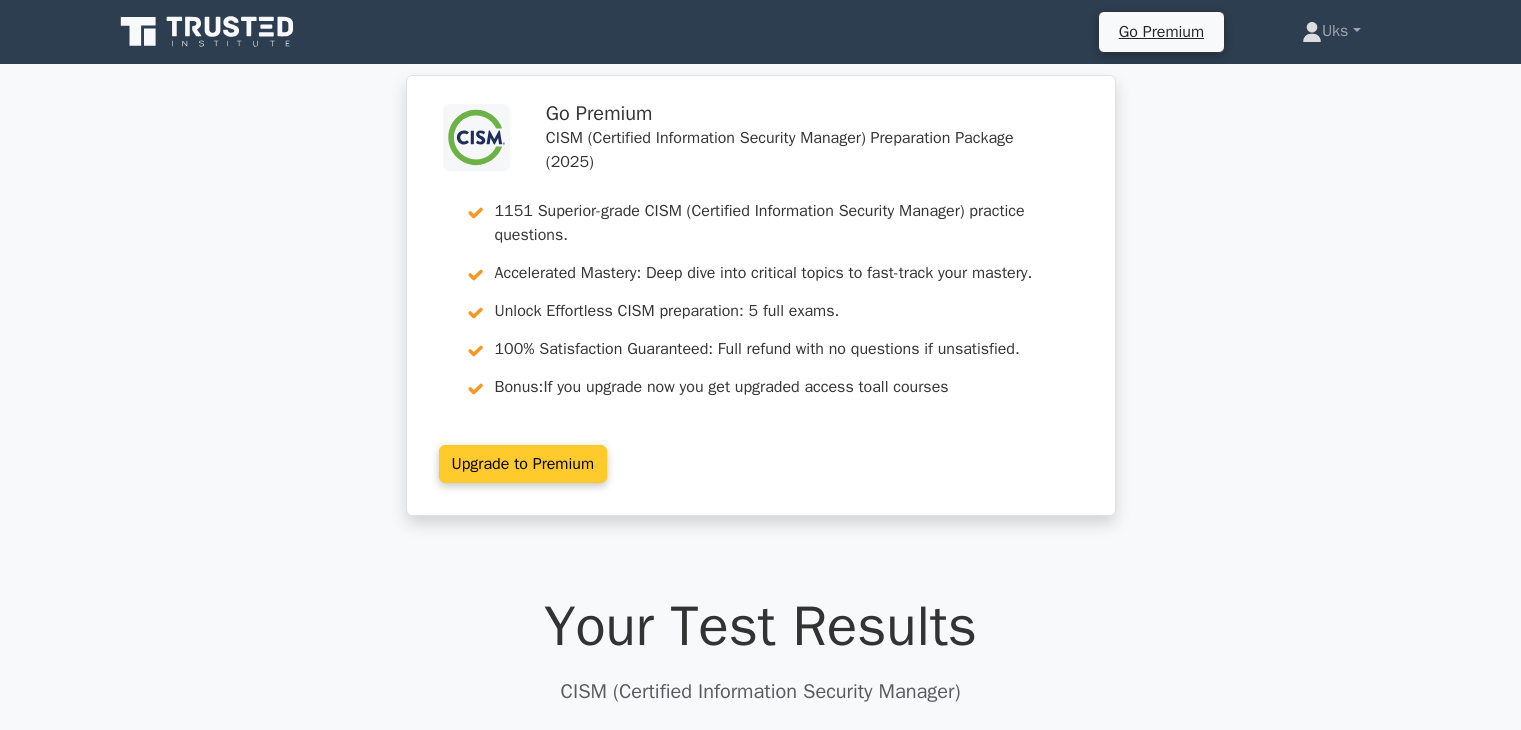 scroll, scrollTop: 0, scrollLeft: 0, axis: both 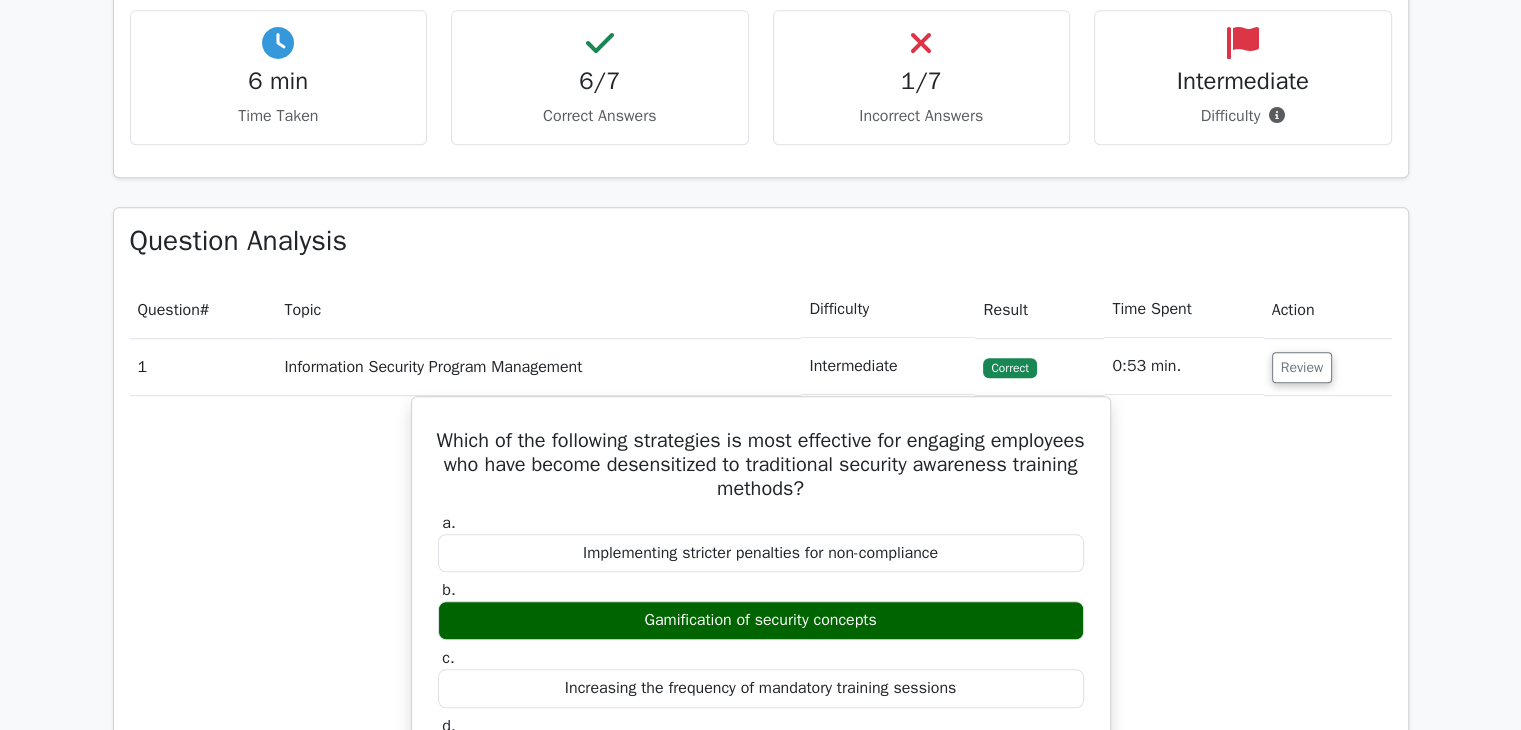 click on "1/7" at bounding box center [922, 81] 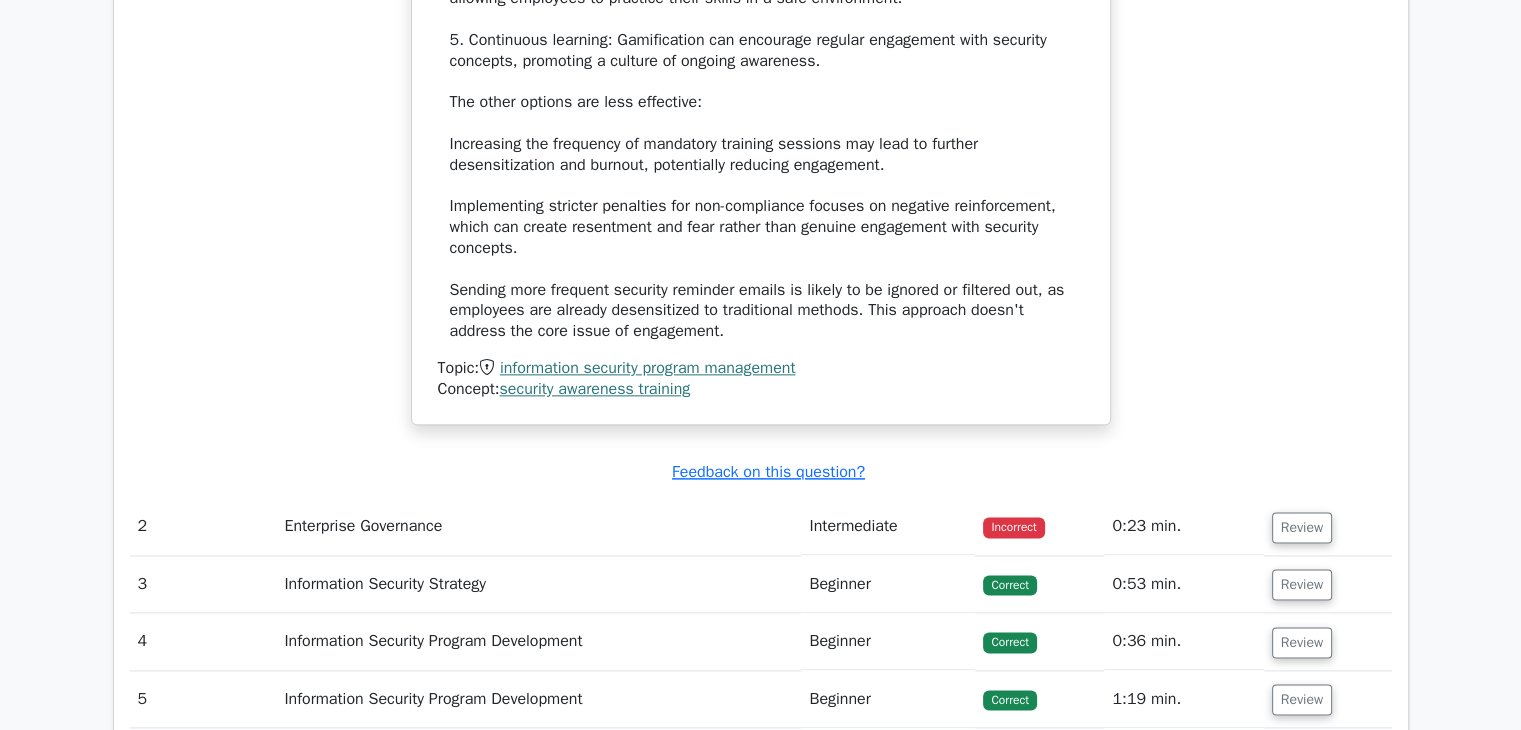 scroll, scrollTop: 2400, scrollLeft: 0, axis: vertical 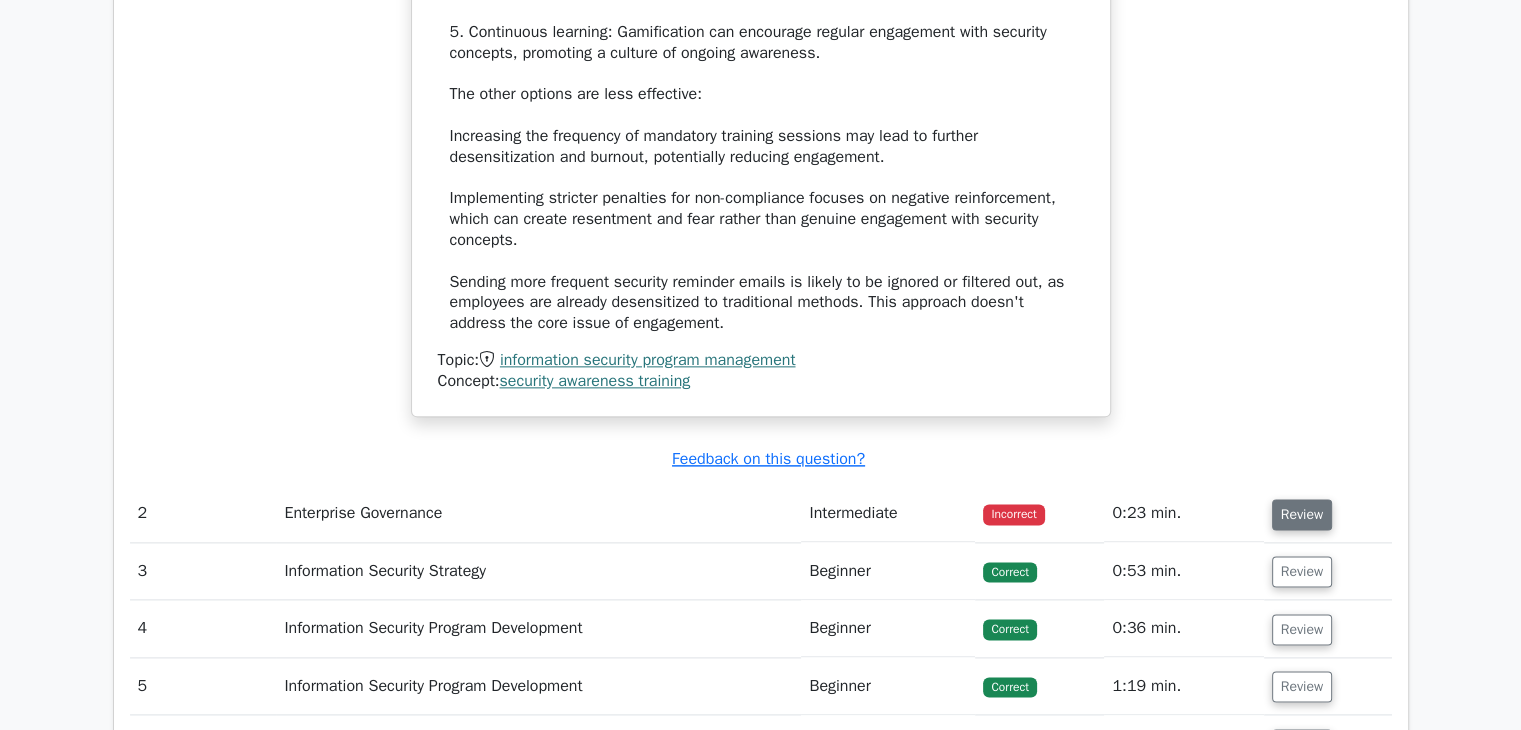 click on "Review" at bounding box center [1302, 514] 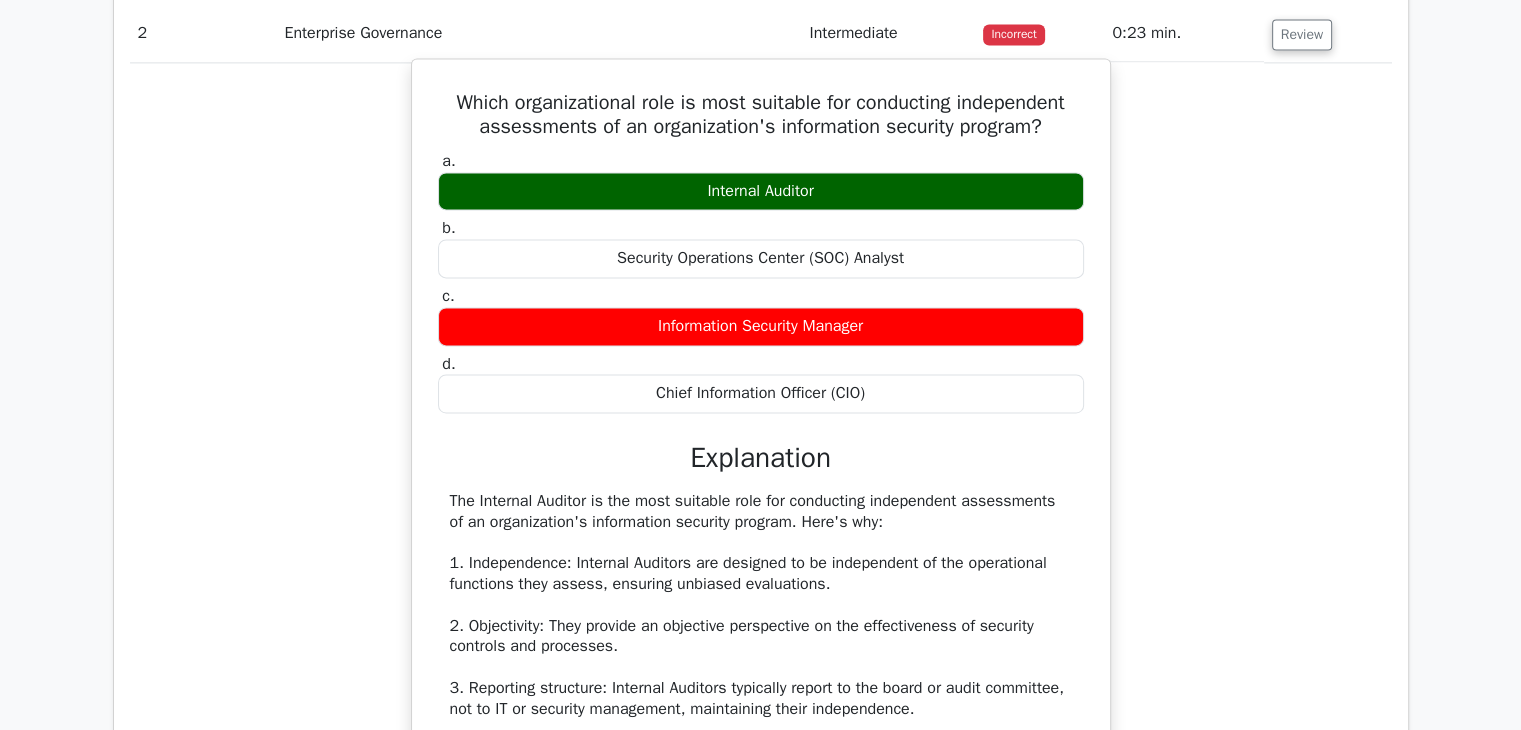 scroll, scrollTop: 2900, scrollLeft: 0, axis: vertical 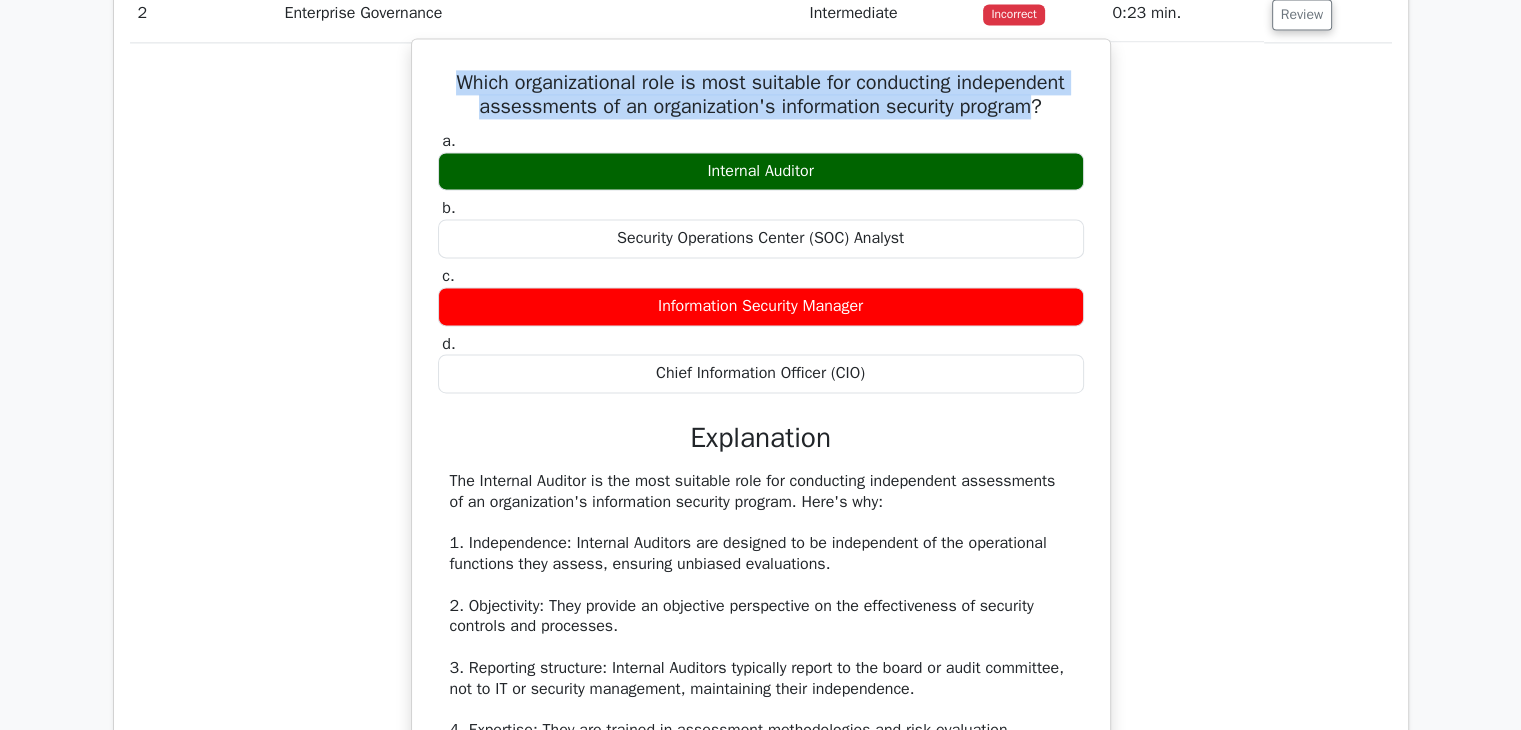 drag, startPoint x: 447, startPoint y: 77, endPoint x: 1044, endPoint y: 106, distance: 597.7039 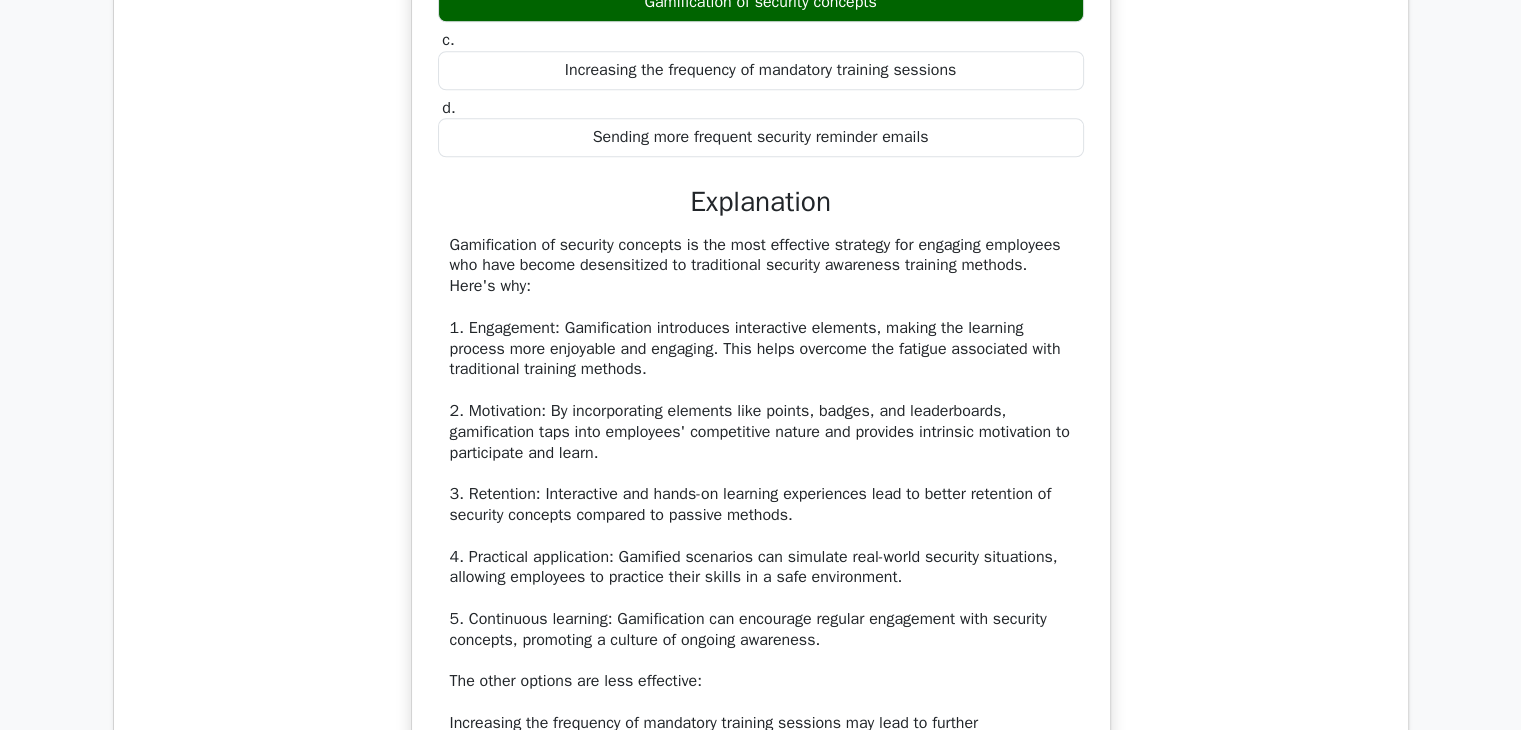 scroll, scrollTop: 1800, scrollLeft: 0, axis: vertical 